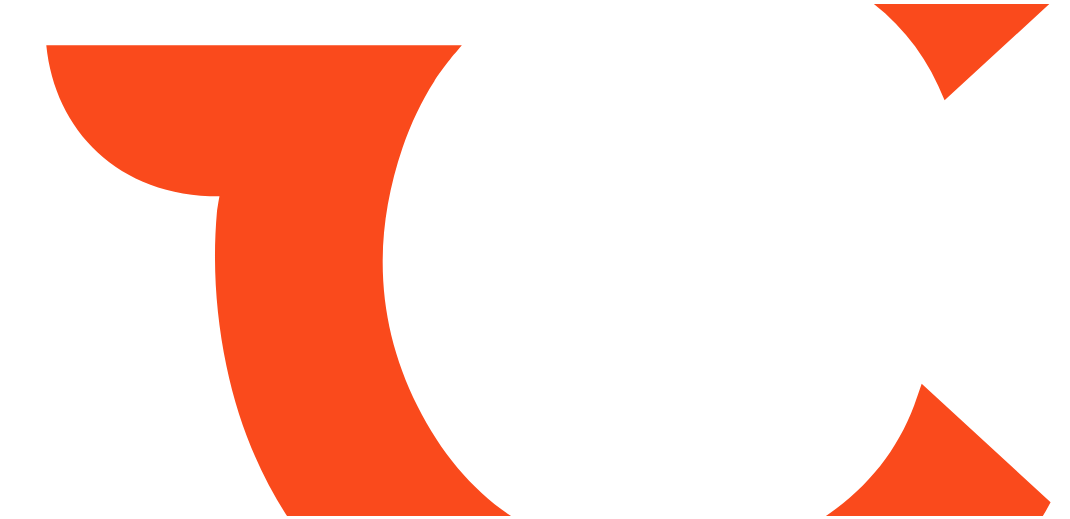 scroll, scrollTop: 0, scrollLeft: 0, axis: both 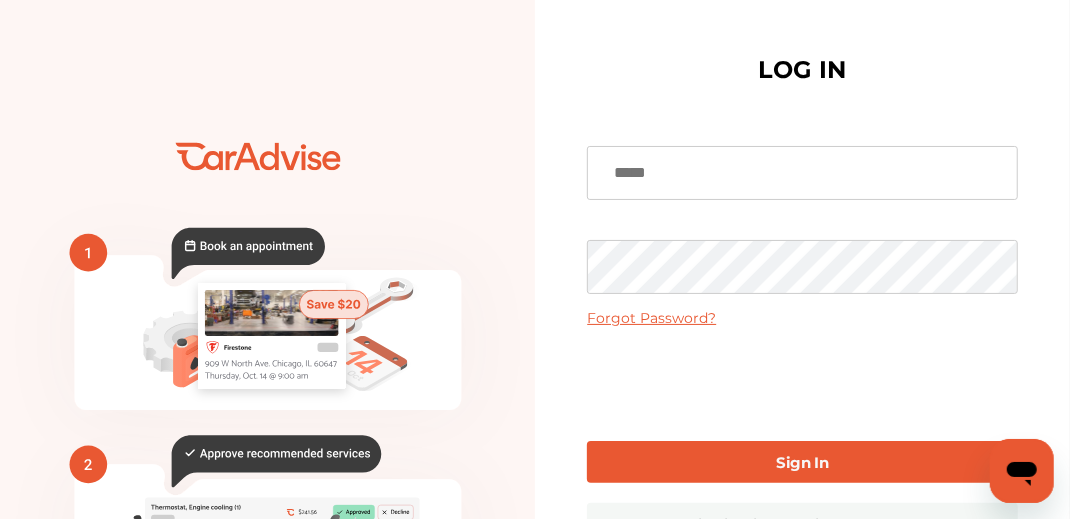 type on "**********" 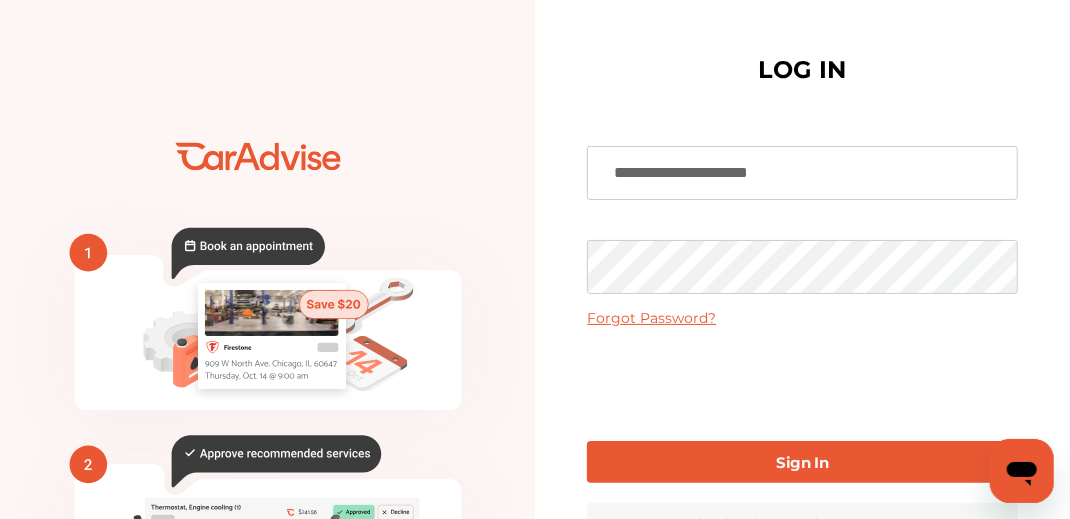 click on "Sign In" at bounding box center (802, 462) 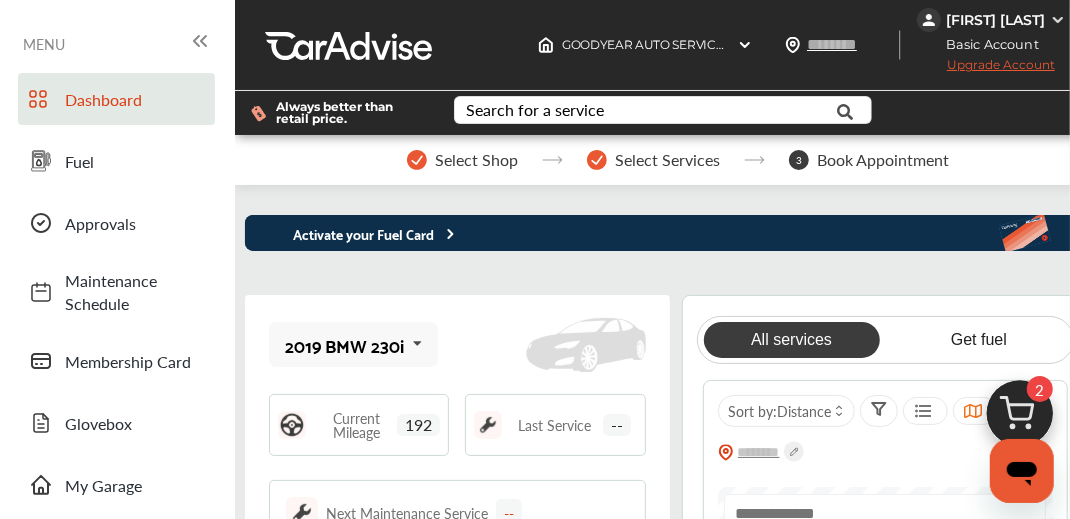 click on "[FIRST] [LAST]" at bounding box center (995, 20) 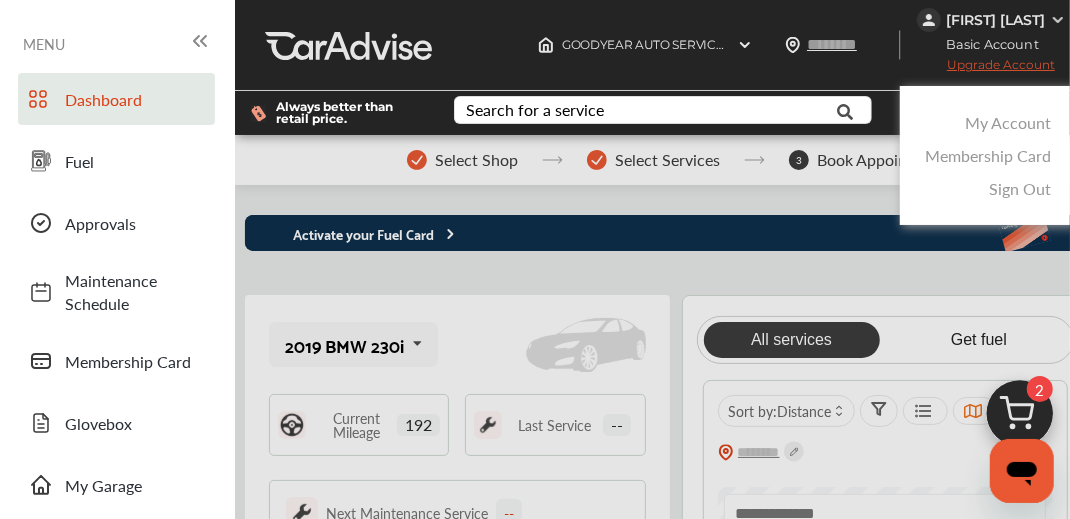 click on "My Account" at bounding box center [1008, 122] 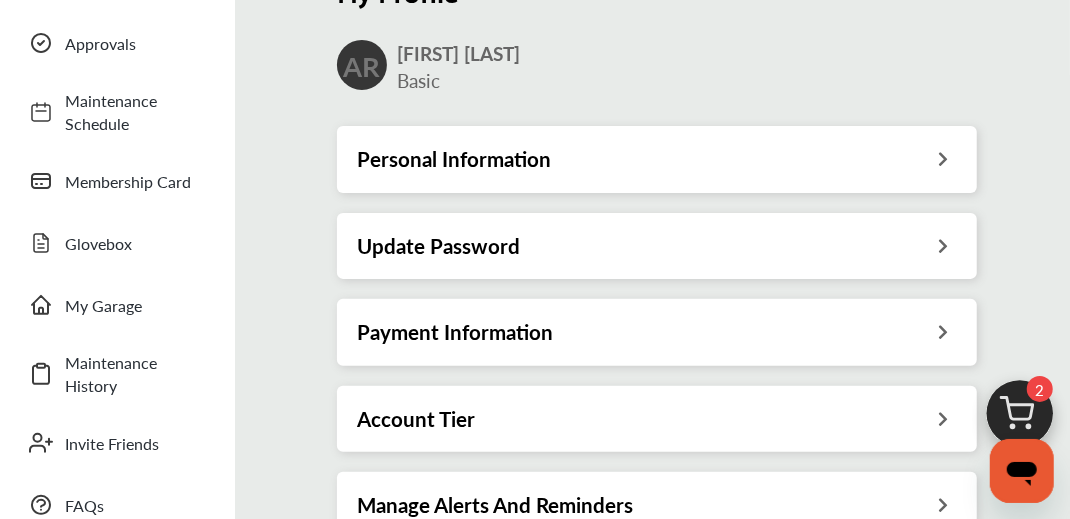 scroll, scrollTop: 181, scrollLeft: 0, axis: vertical 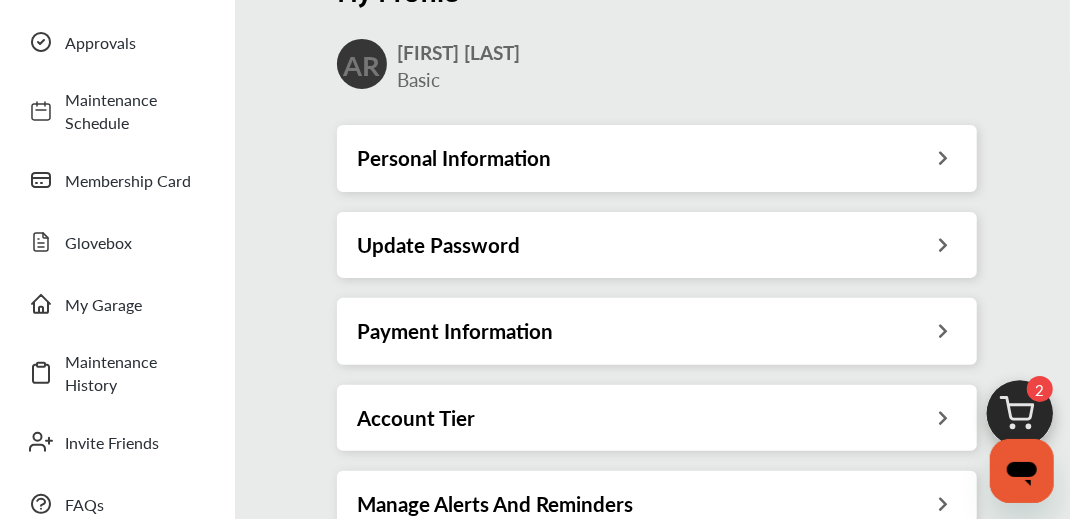 click on "Personal Information" at bounding box center [657, 158] 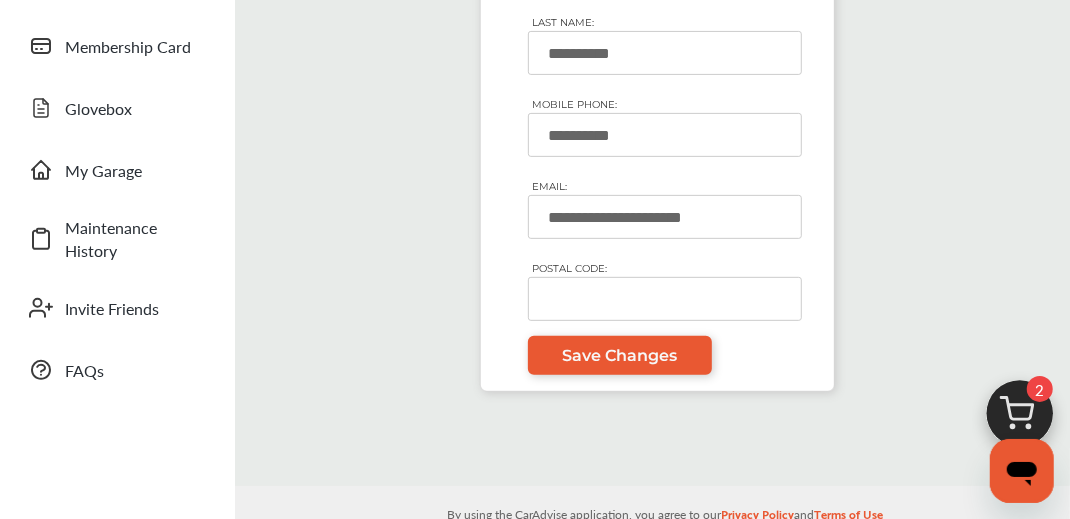scroll, scrollTop: 330, scrollLeft: 0, axis: vertical 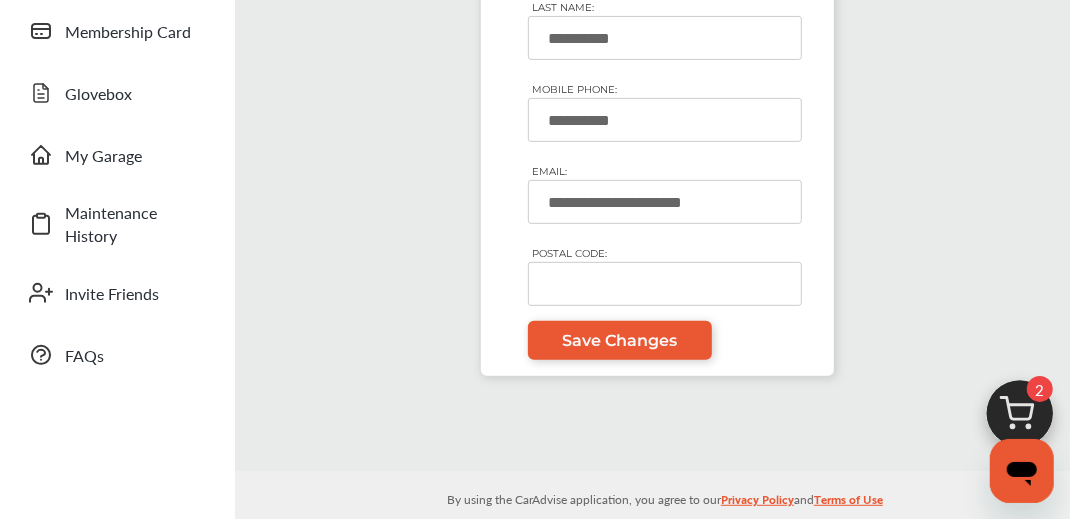click on "POSTAL CODE:" at bounding box center [665, 284] 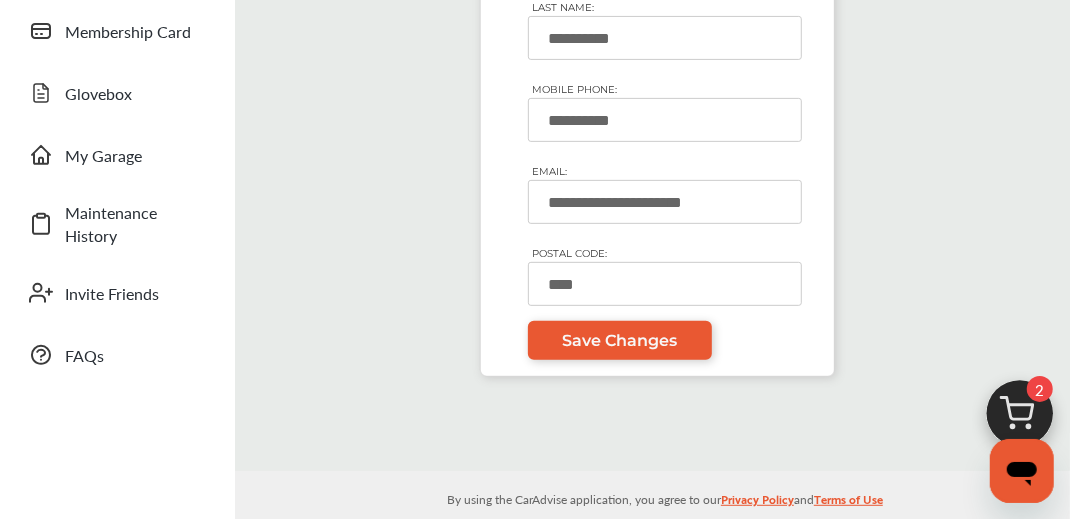 type on "*****" 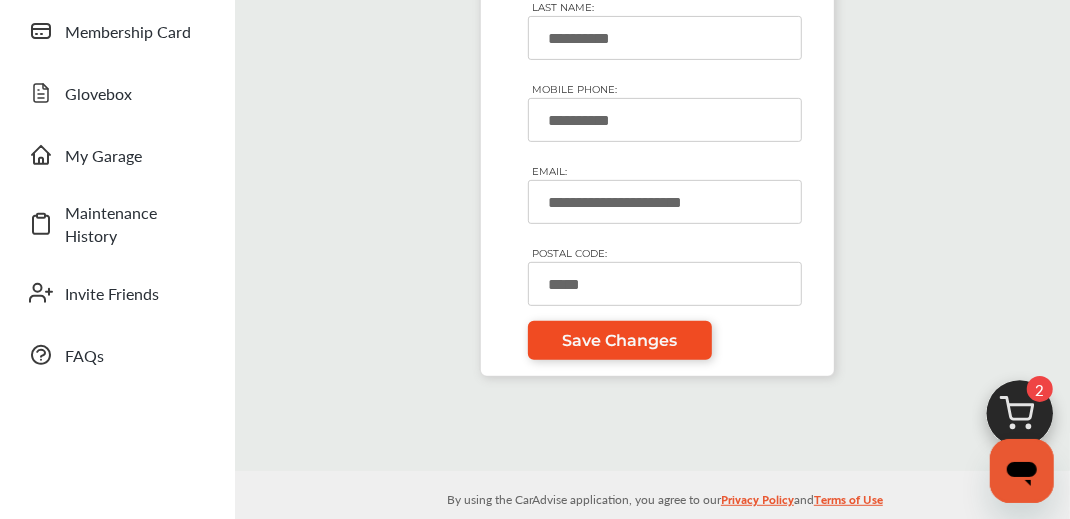 click on "Save Changes" at bounding box center [620, 340] 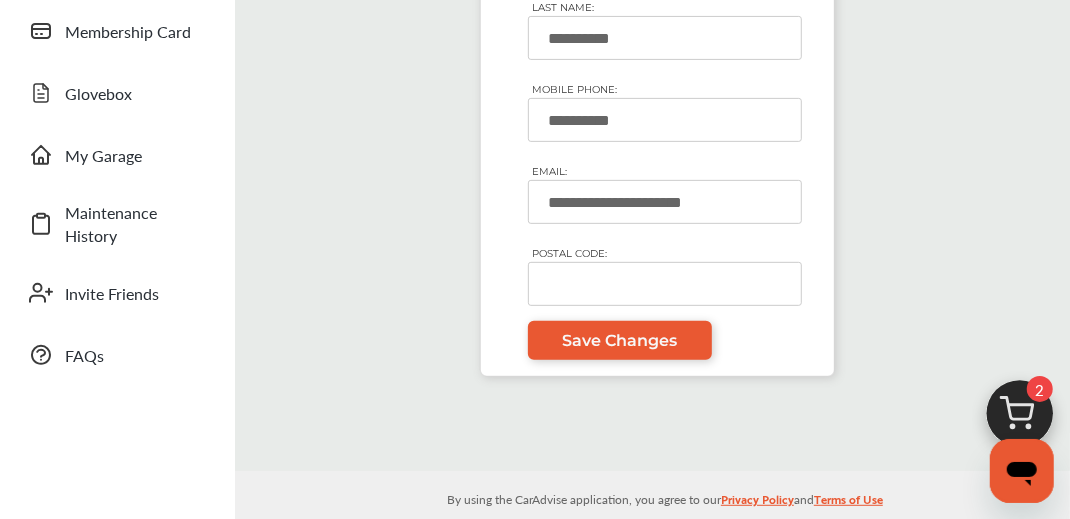 type on "*****" 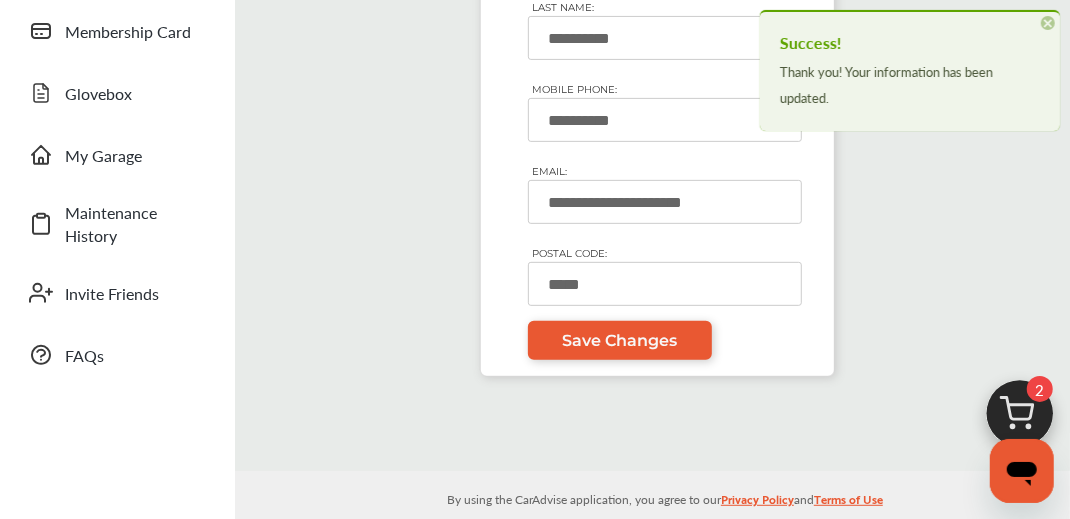 click on "×" at bounding box center (1048, 23) 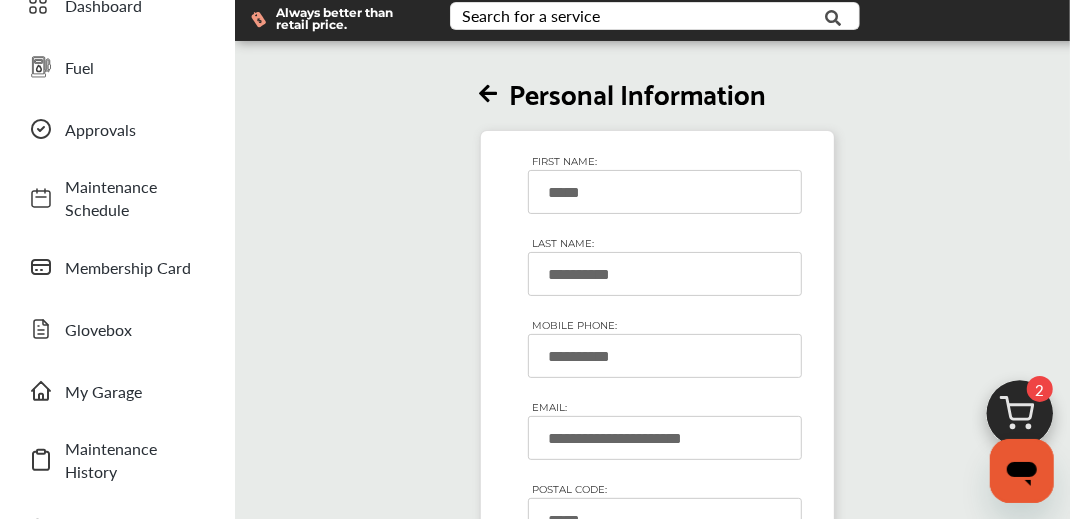 scroll, scrollTop: 88, scrollLeft: 0, axis: vertical 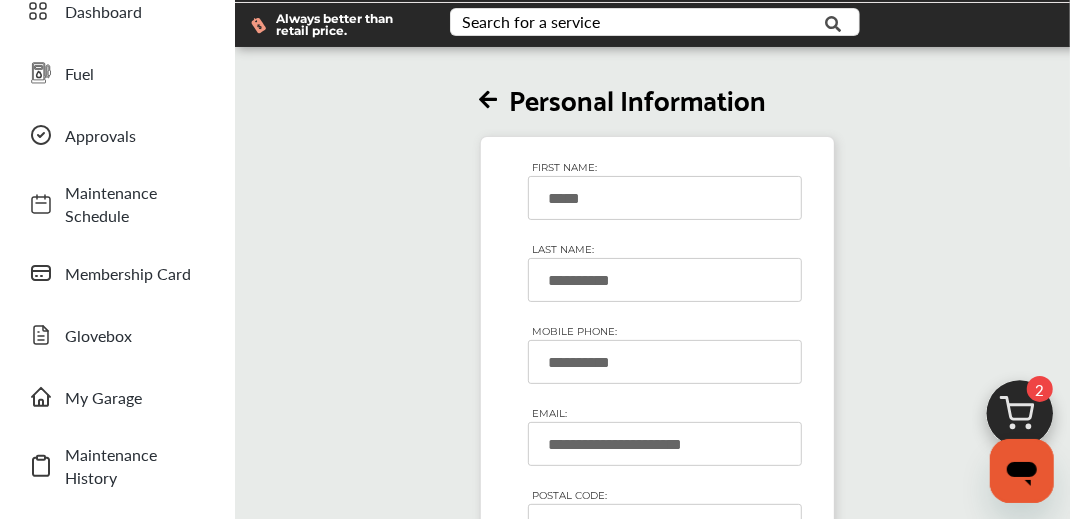 click on "Personal Information" at bounding box center (657, 98) 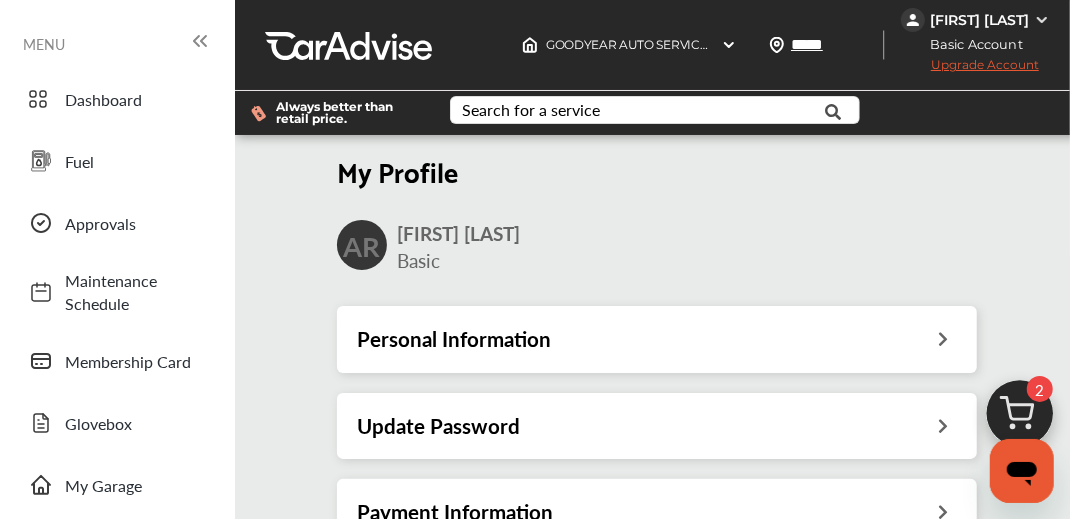 drag, startPoint x: 497, startPoint y: 106, endPoint x: 693, endPoint y: 461, distance: 405.51324 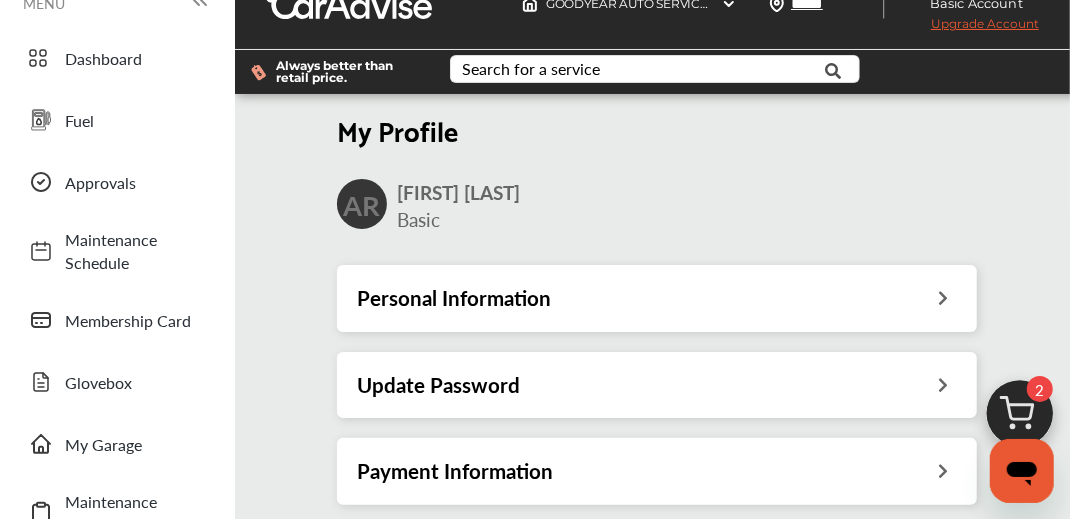 scroll, scrollTop: 100, scrollLeft: 0, axis: vertical 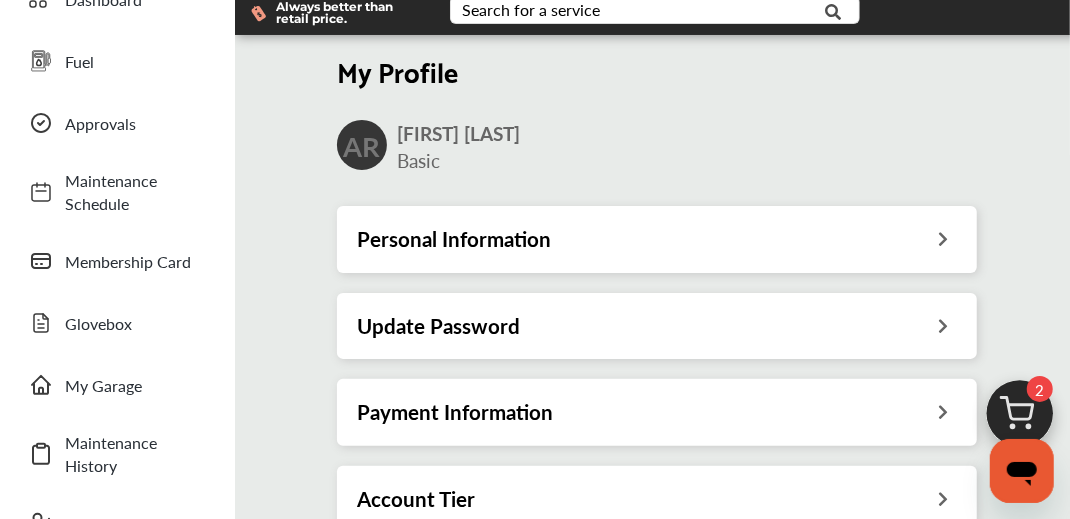 click on "Update Password" at bounding box center (657, 326) 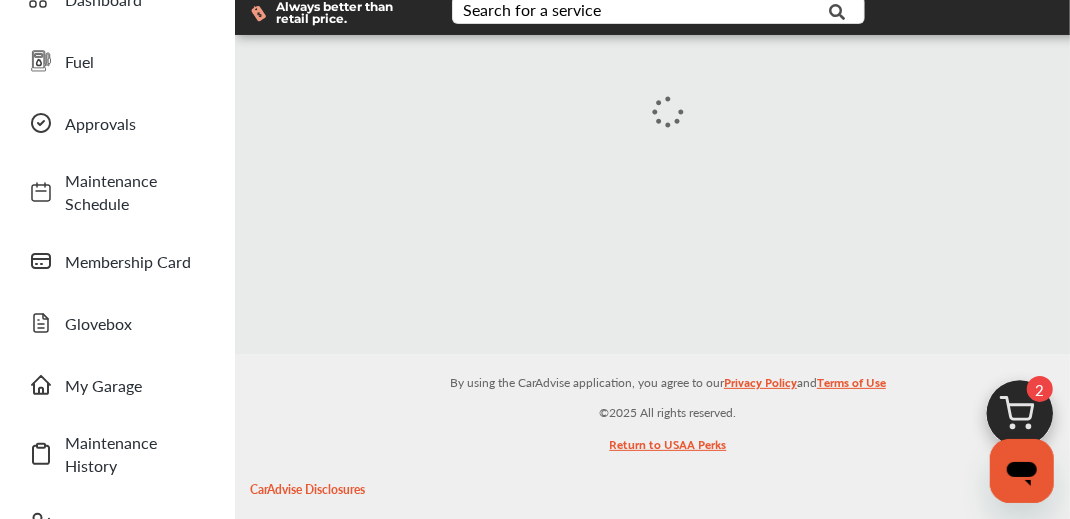 scroll, scrollTop: 0, scrollLeft: 0, axis: both 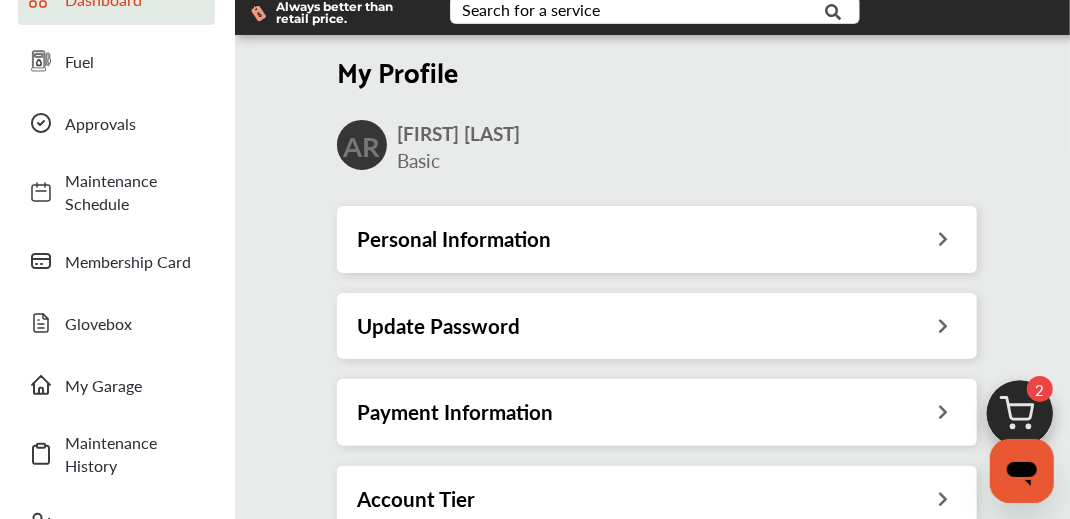 click on "Payment Information" at bounding box center (657, 412) 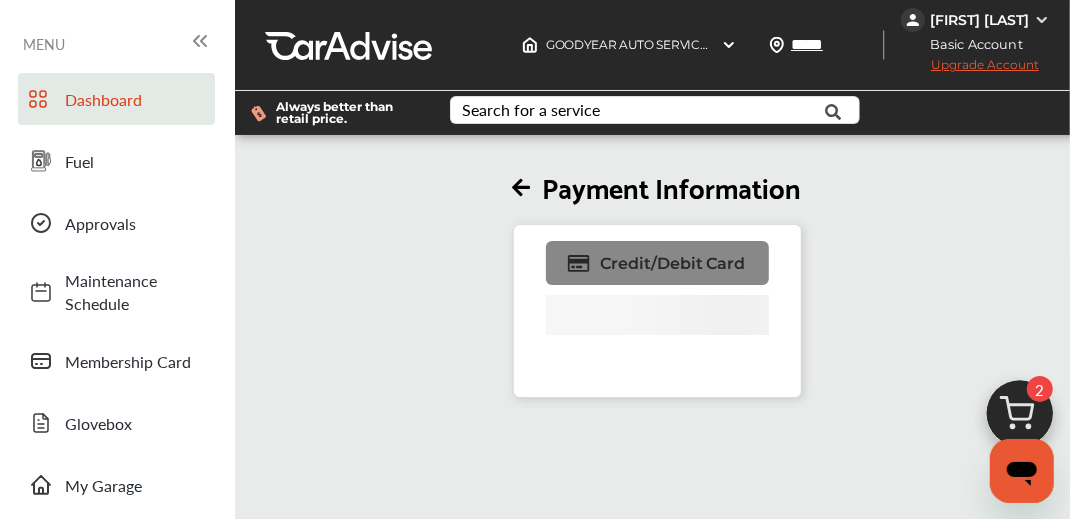 click on "Credit/Debit Card" at bounding box center [673, 263] 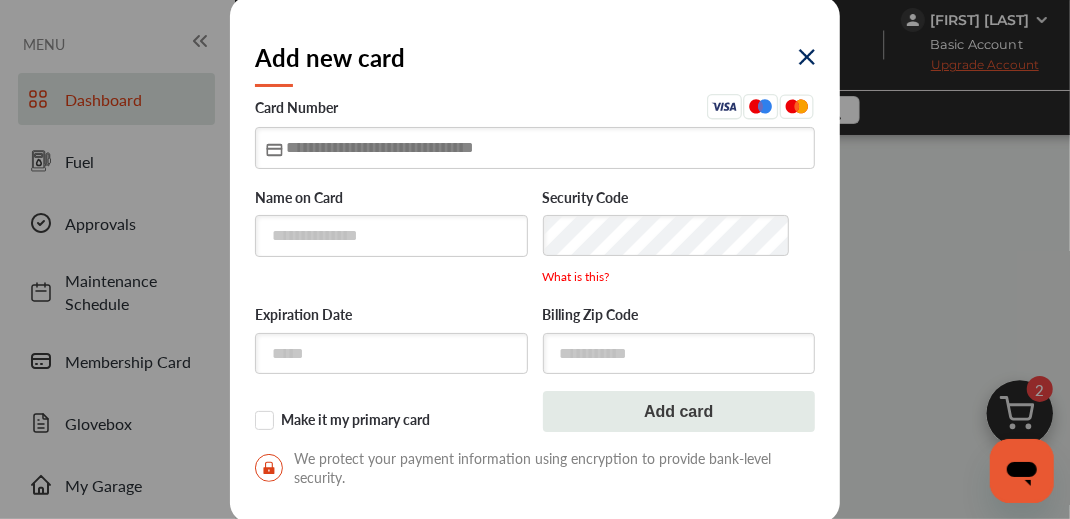 click at bounding box center (535, 147) 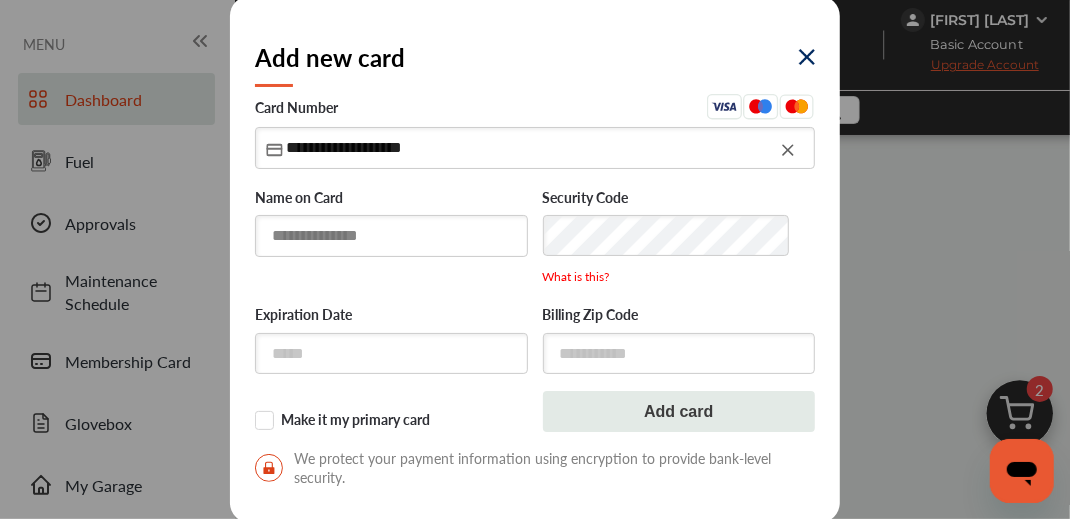 click at bounding box center (391, 235) 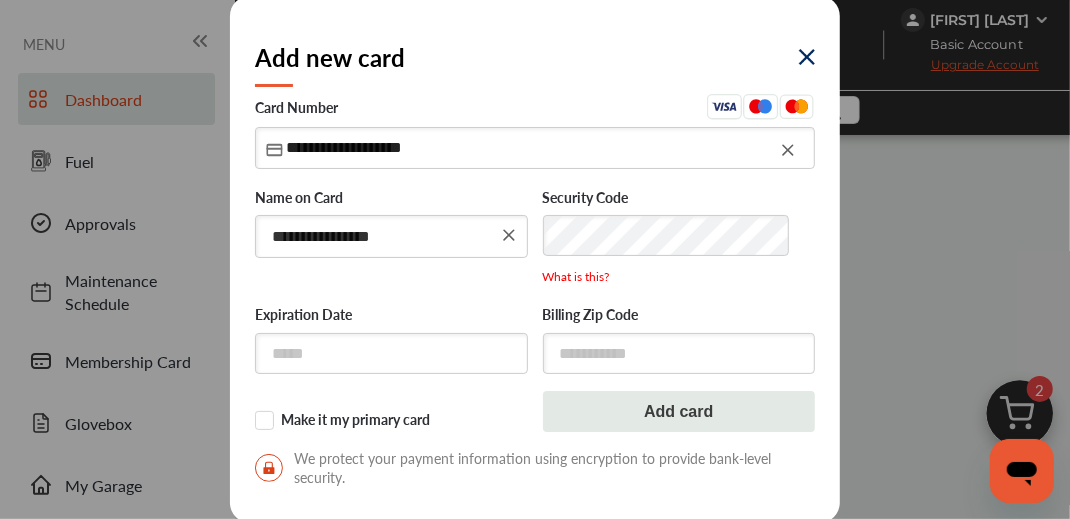 type on "**********" 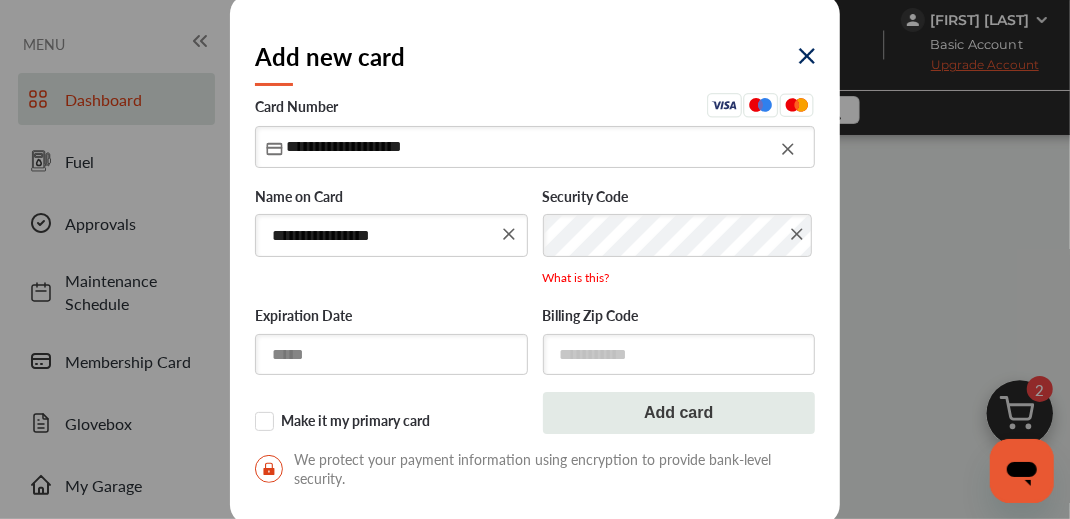 click at bounding box center (391, 354) 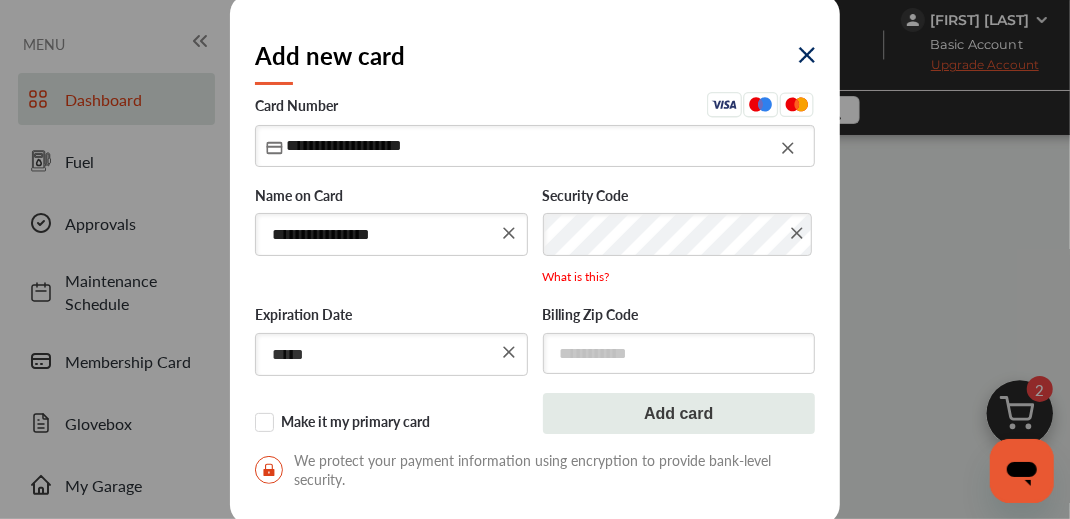 type on "*****" 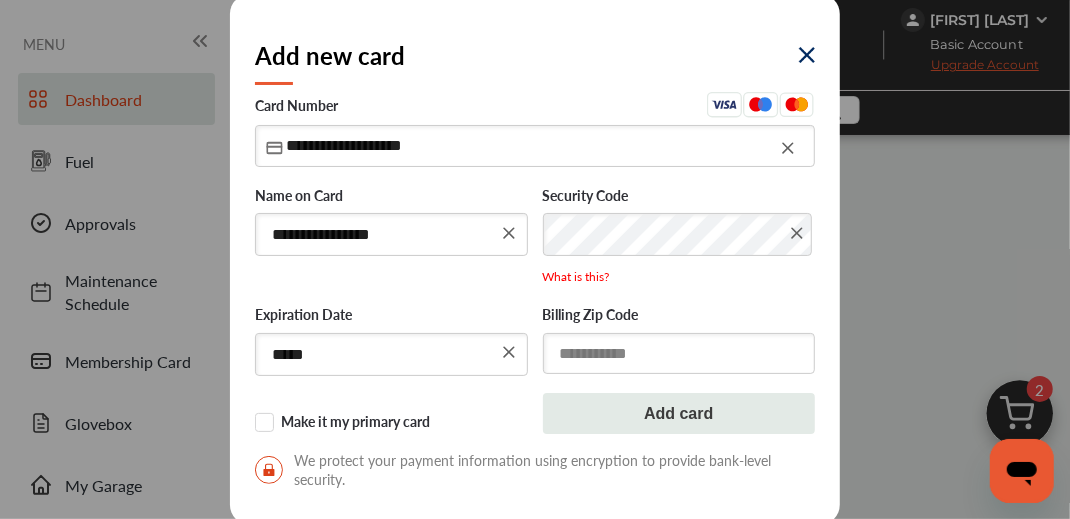 click at bounding box center (679, 353) 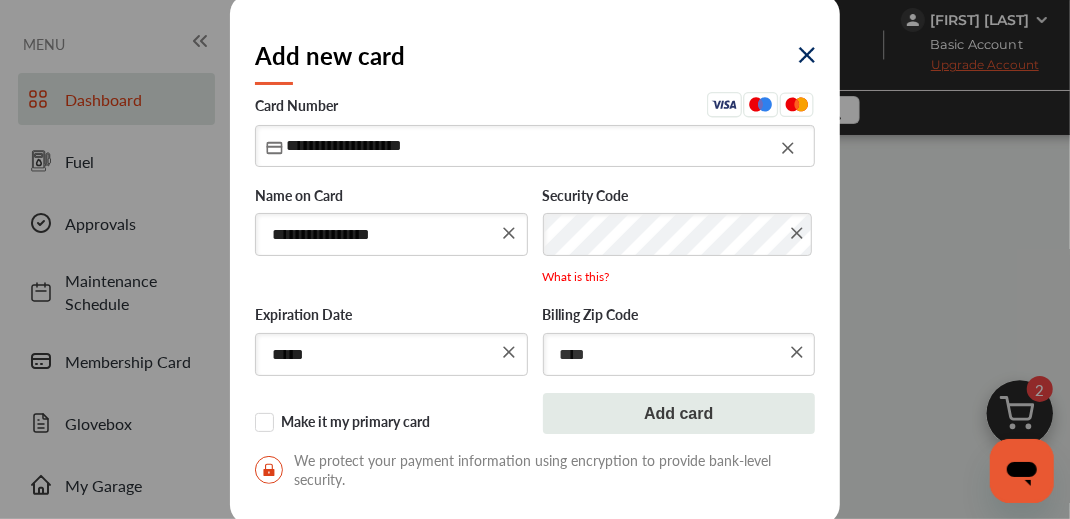 type on "*****" 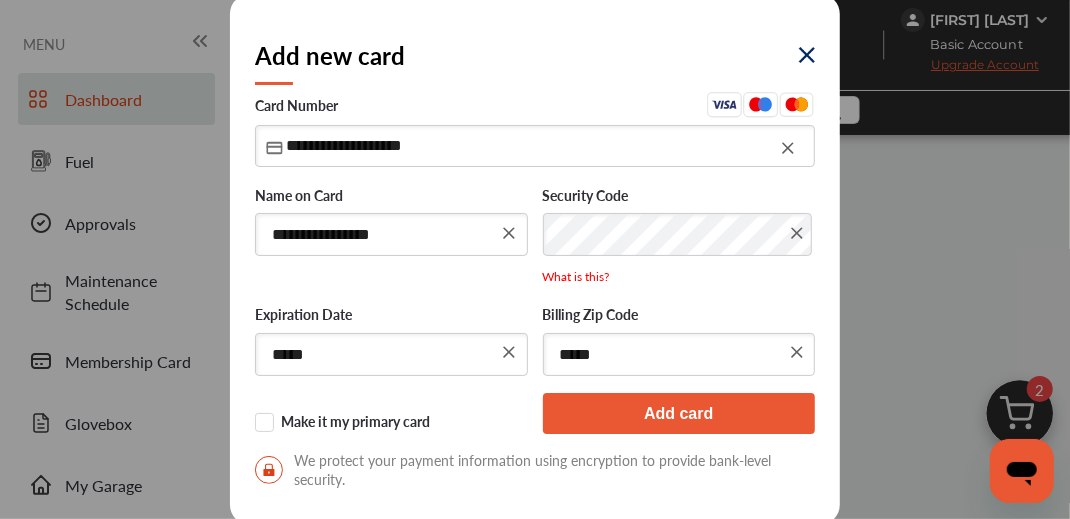 click on "Add card" at bounding box center [679, 414] 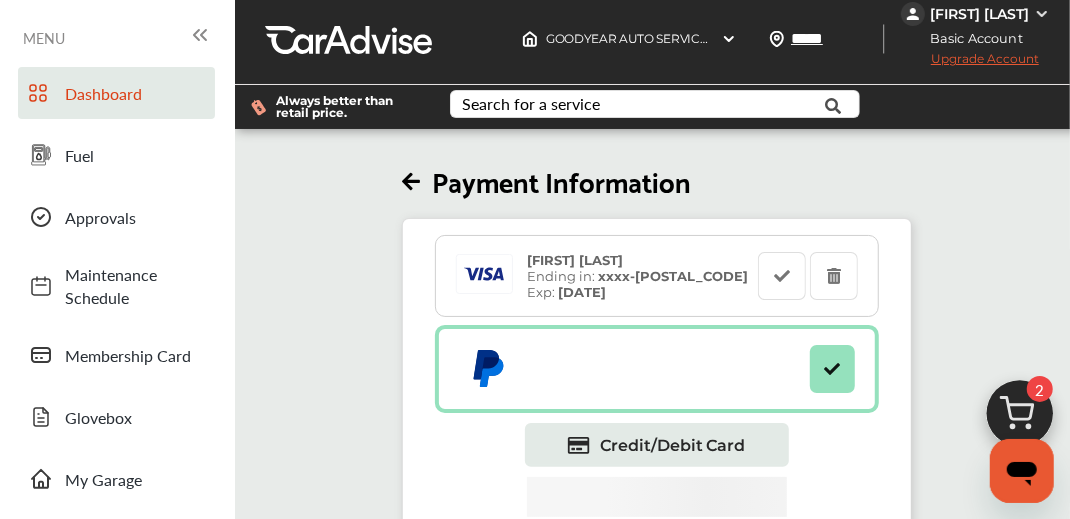 scroll, scrollTop: 0, scrollLeft: 0, axis: both 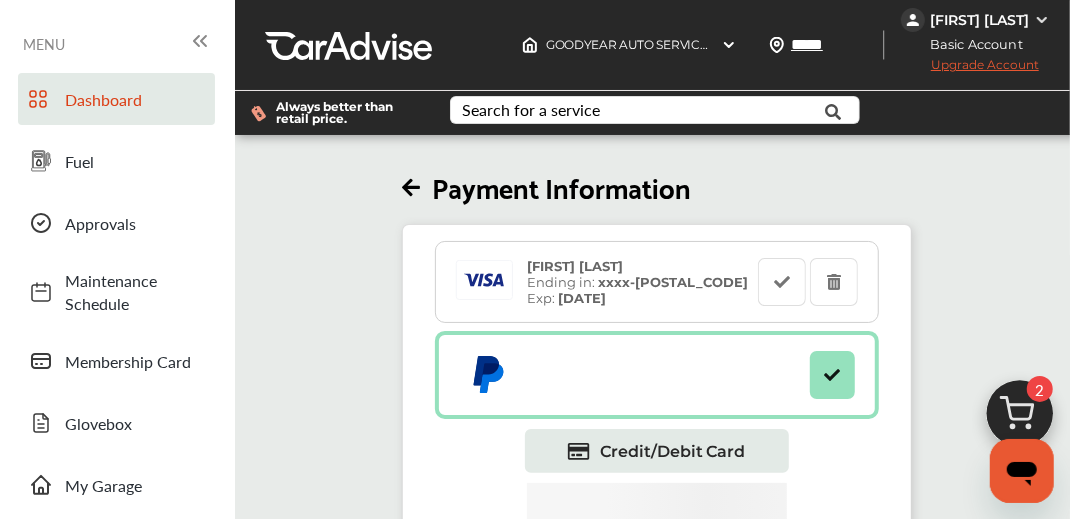 click on "Payment Information" at bounding box center [657, 186] 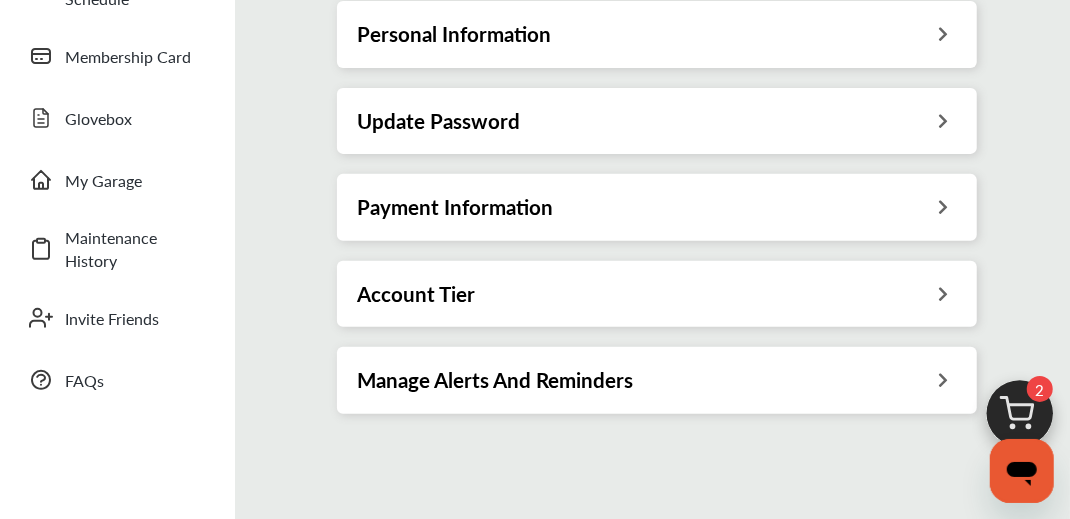 scroll, scrollTop: 400, scrollLeft: 0, axis: vertical 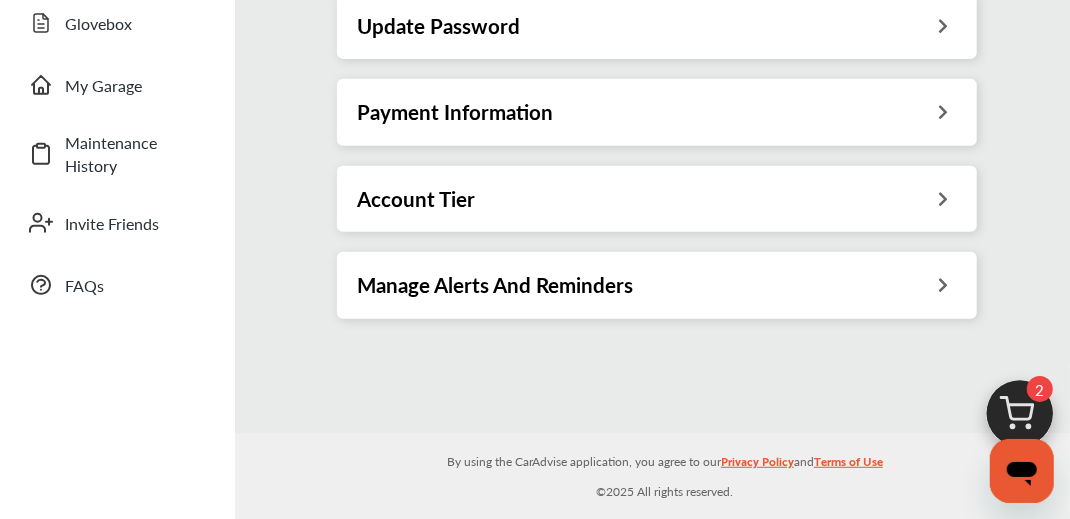click at bounding box center [943, 196] 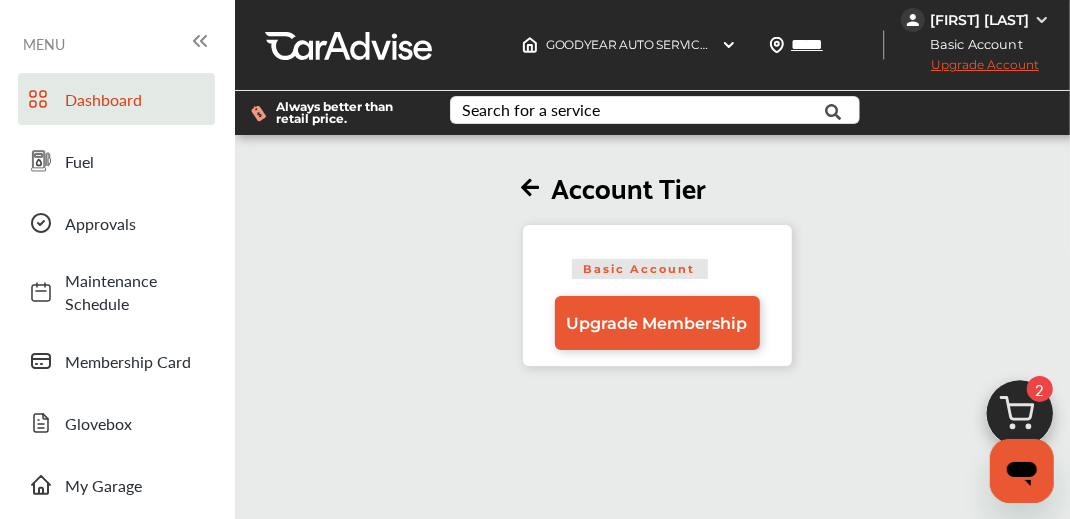 click on "Account Tier" at bounding box center (657, 186) 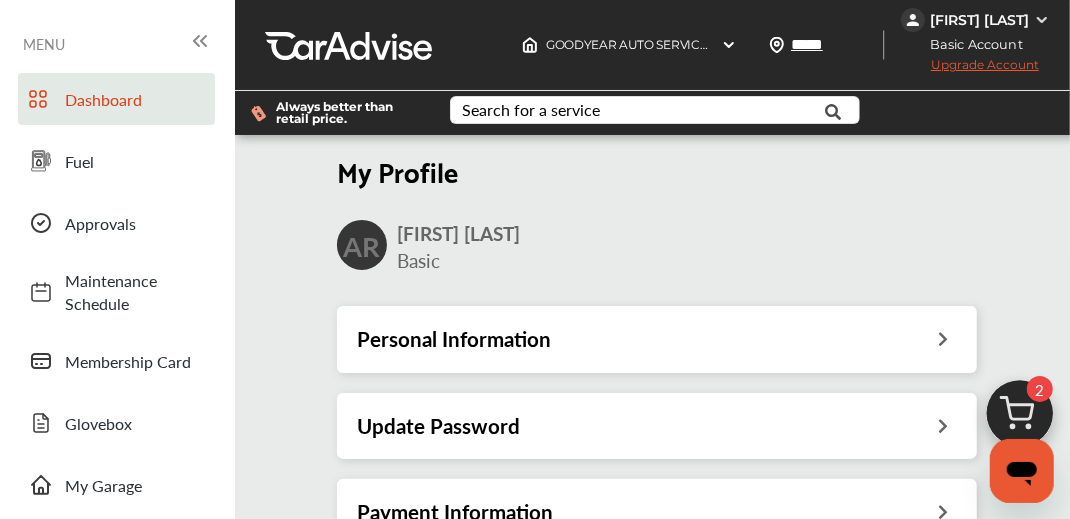 scroll, scrollTop: 400, scrollLeft: 0, axis: vertical 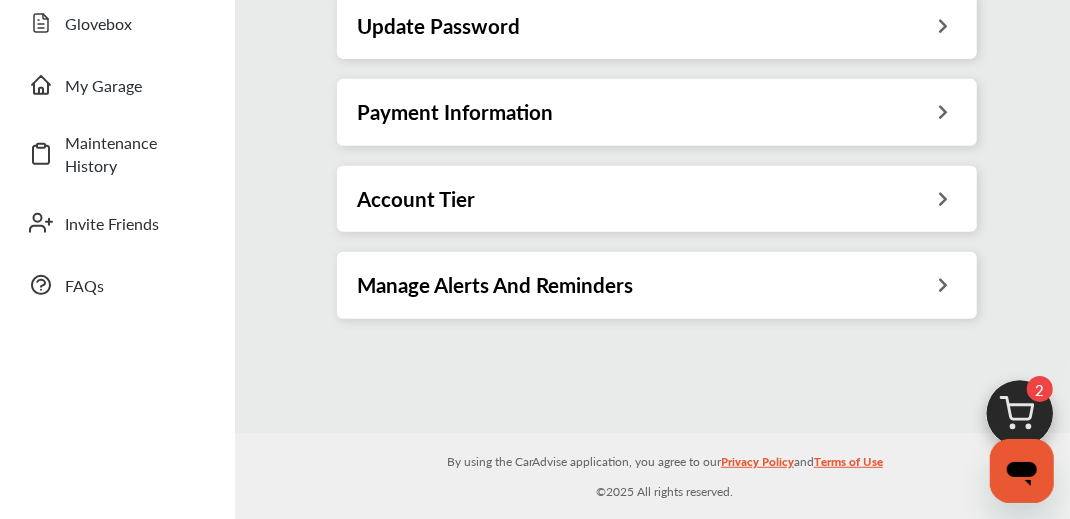 click on "Manage Alerts And Reminders" at bounding box center [657, 285] 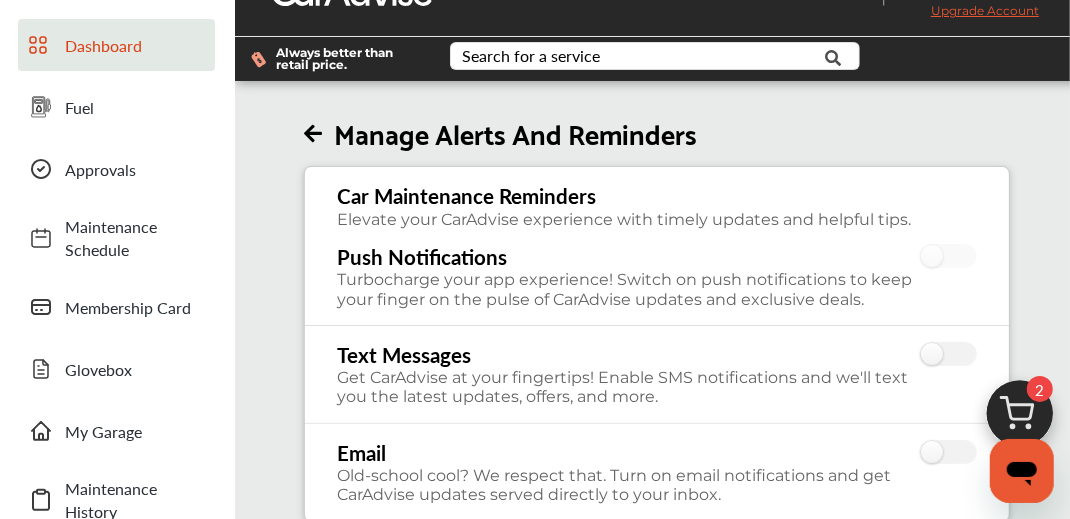 scroll, scrollTop: 0, scrollLeft: 0, axis: both 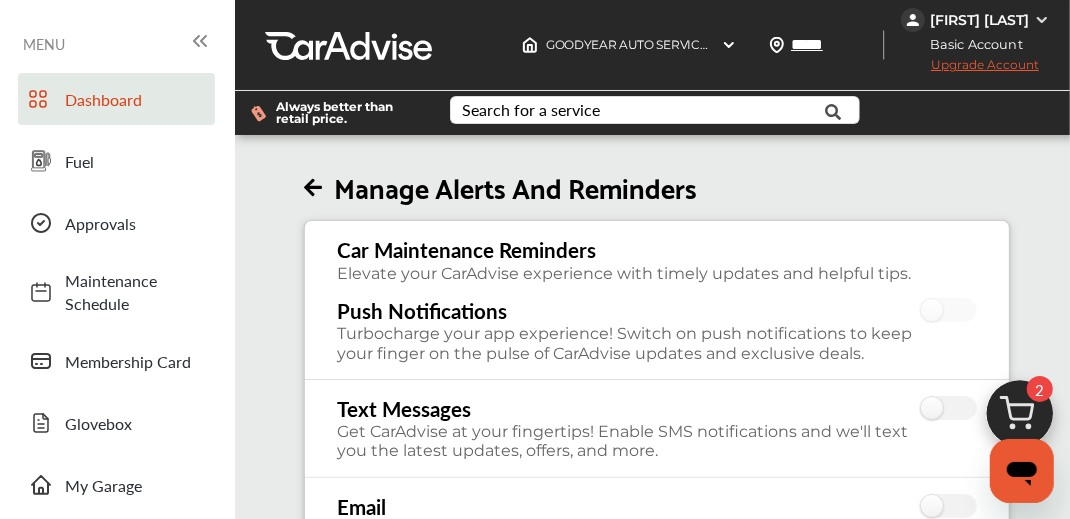 click at bounding box center (313, 188) 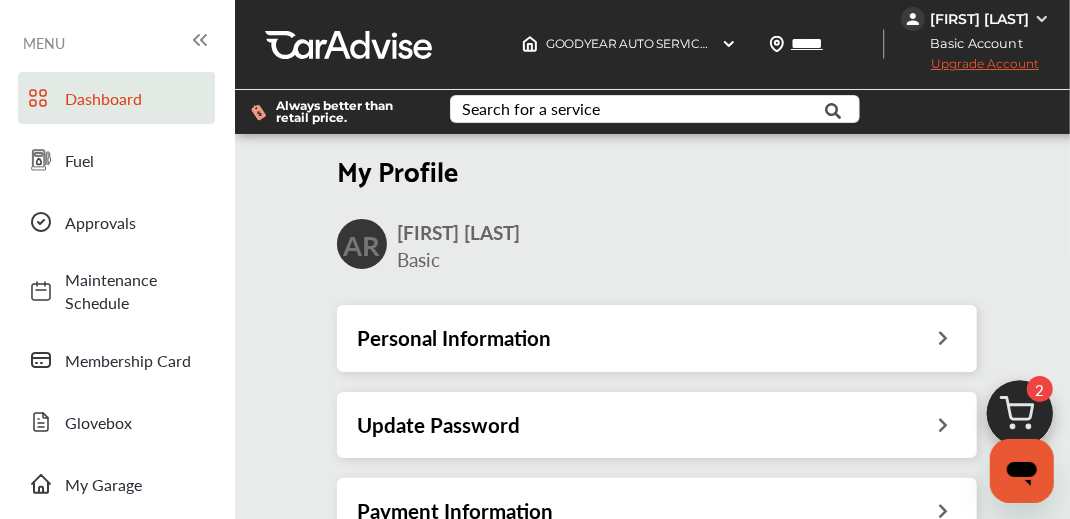 scroll, scrollTop: 0, scrollLeft: 0, axis: both 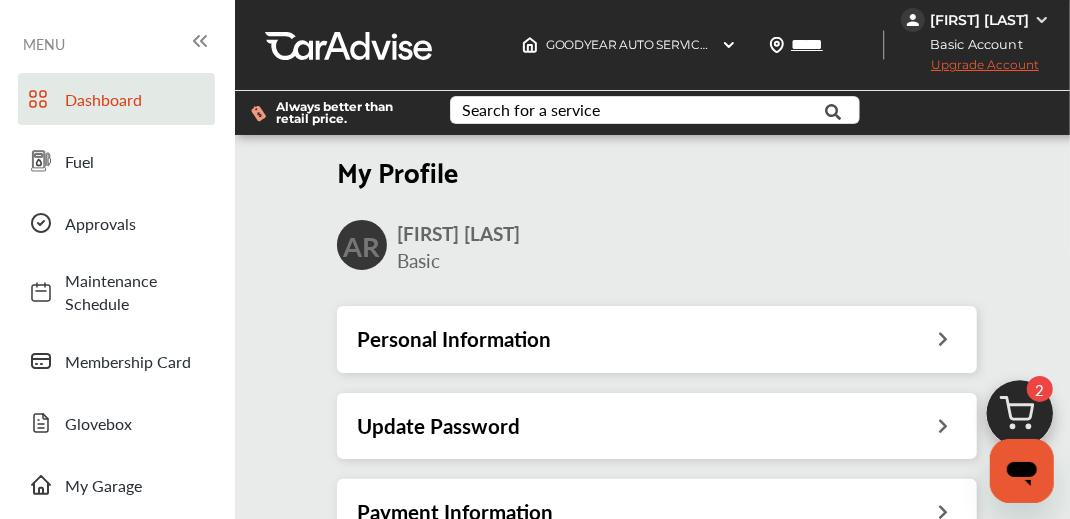 click at bounding box center (1042, 20) 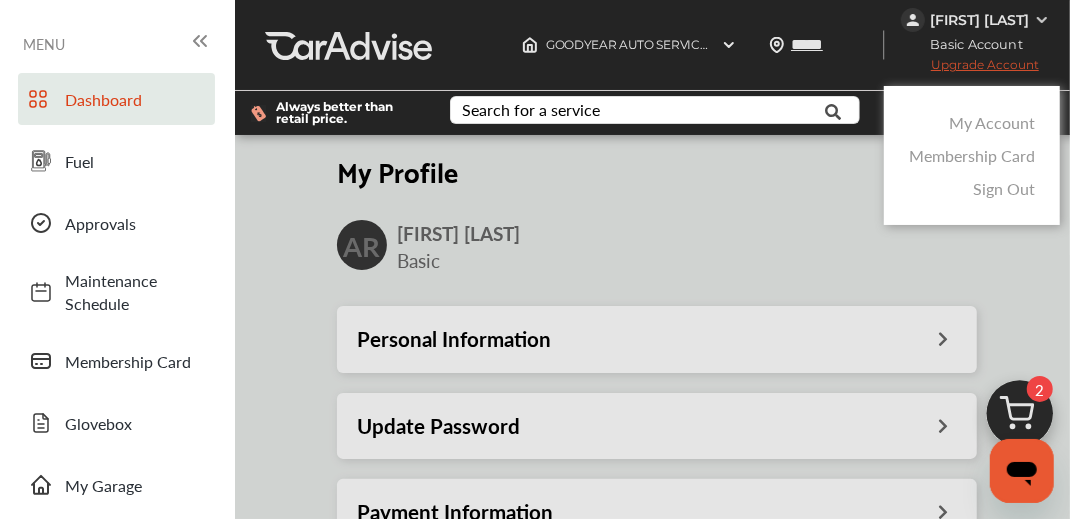 click on "Membership Card" at bounding box center [972, 155] 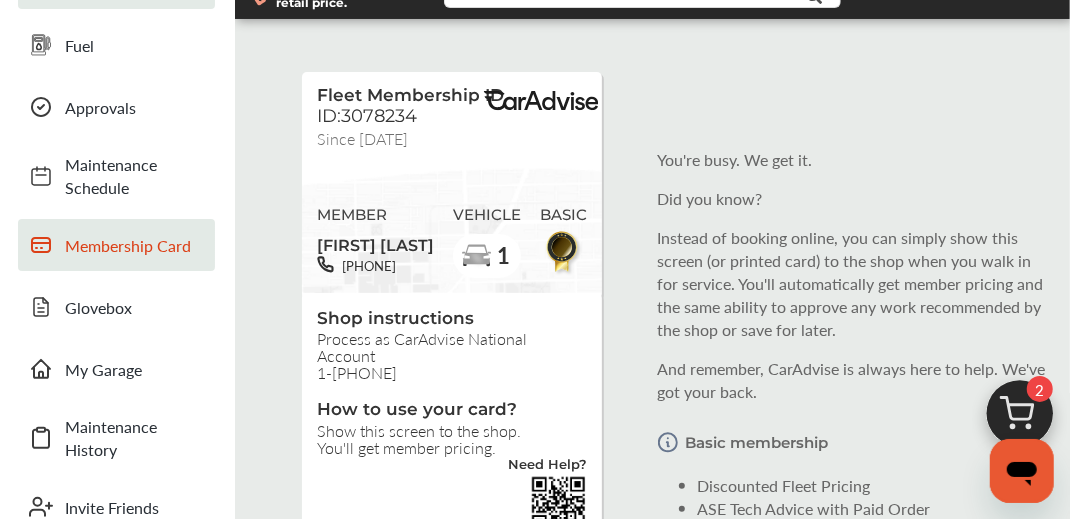scroll, scrollTop: 100, scrollLeft: 0, axis: vertical 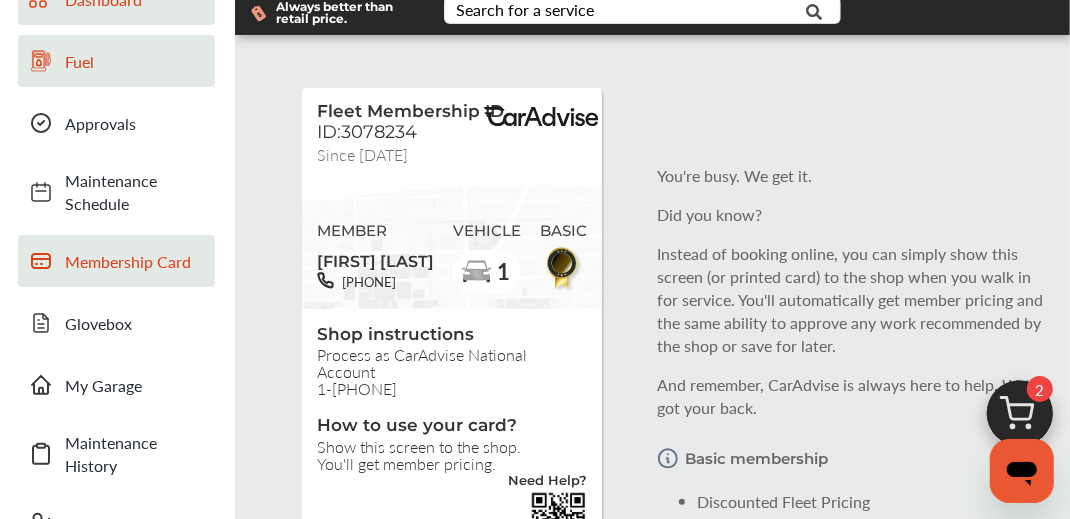 click on "Fuel" at bounding box center [116, 61] 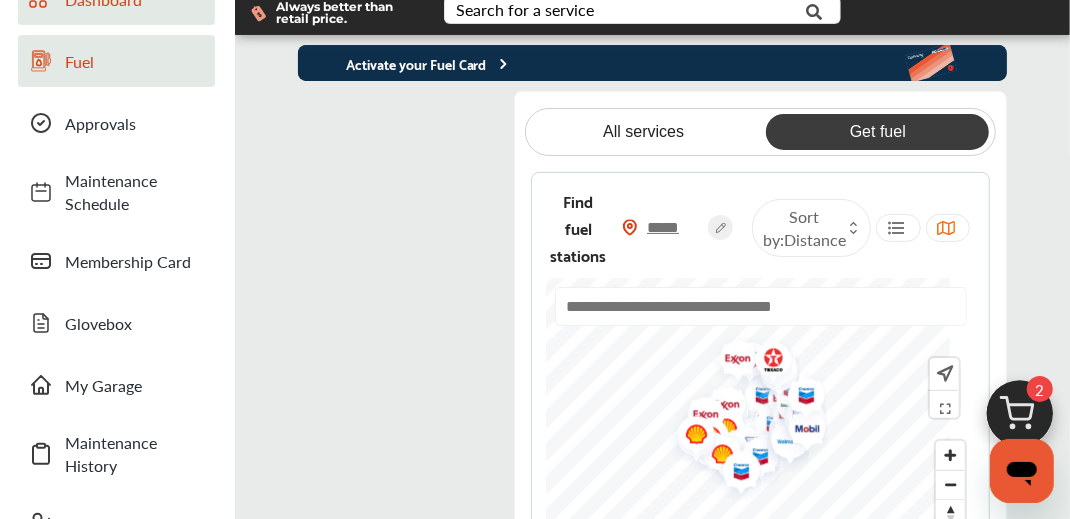 click at bounding box center (404, 329) 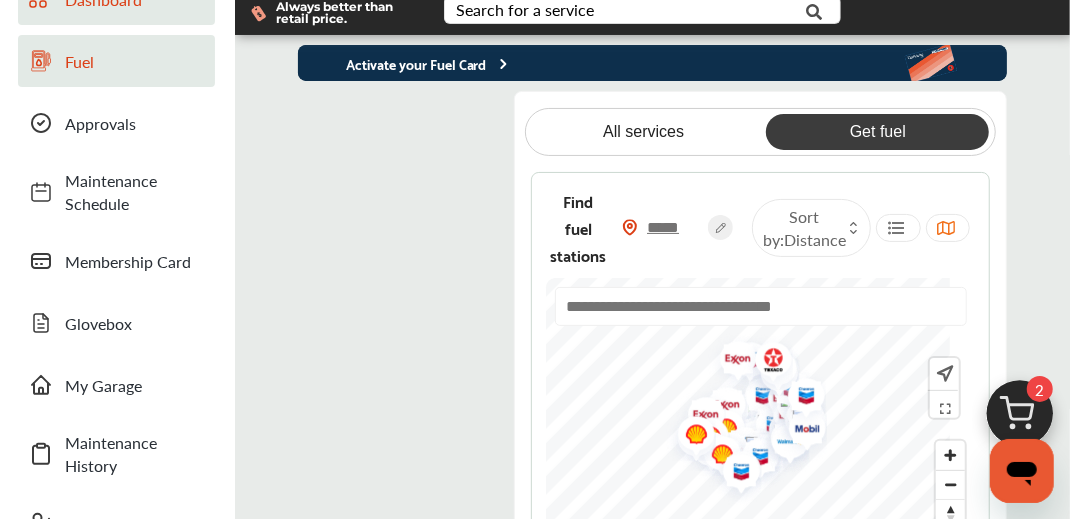 click at bounding box center (404, 329) 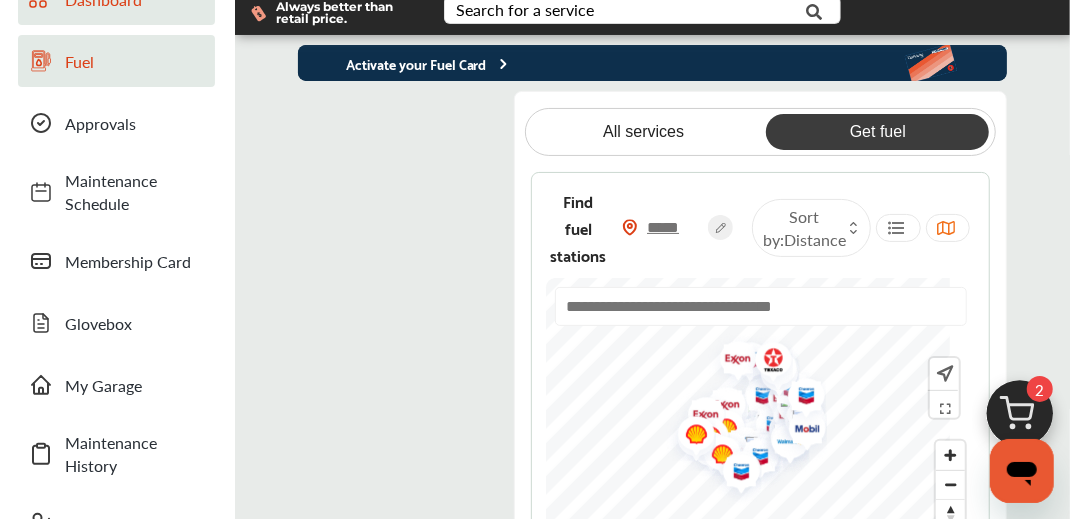 click on "Activate your Fuel Card" at bounding box center (405, 63) 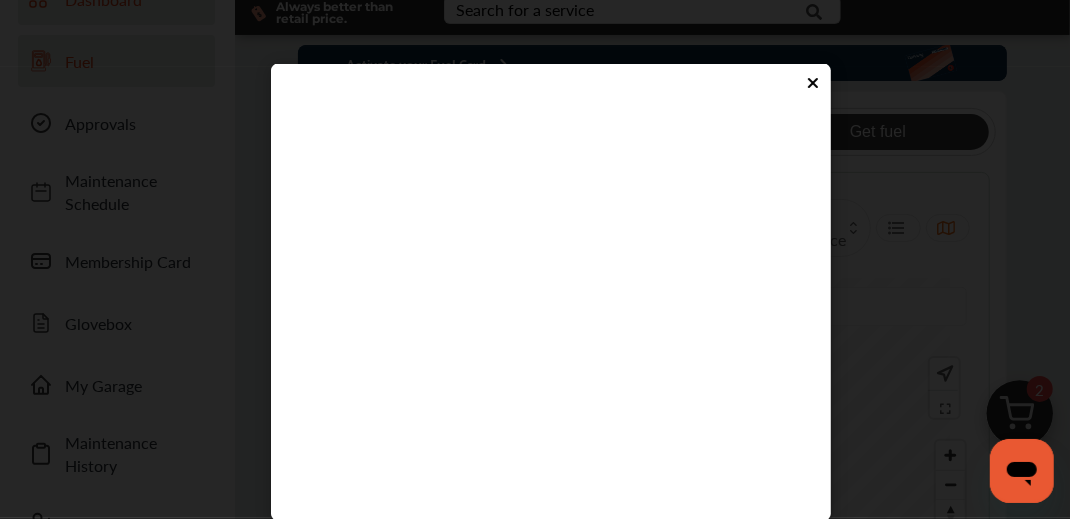 click at bounding box center (543, 416) 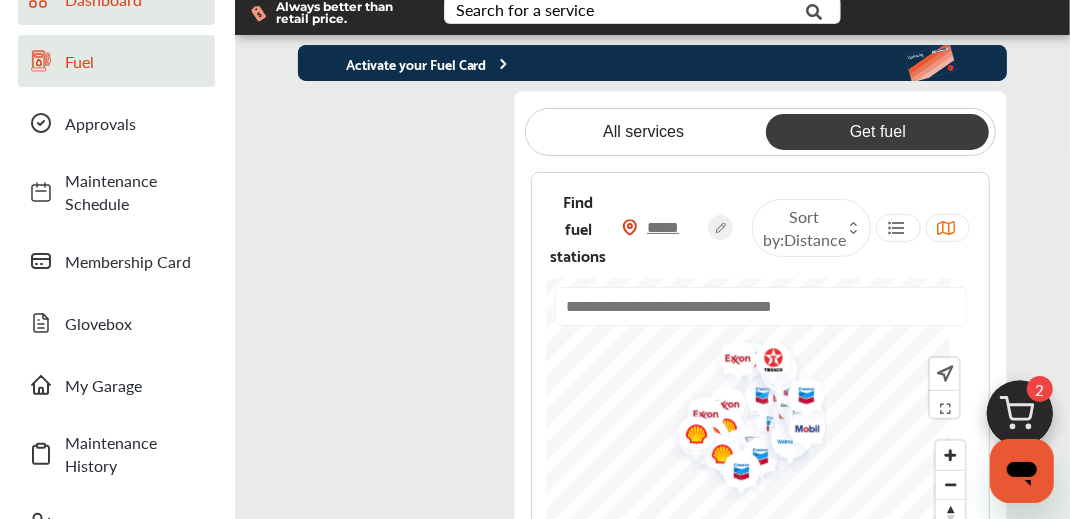 click at bounding box center [1021, 470] 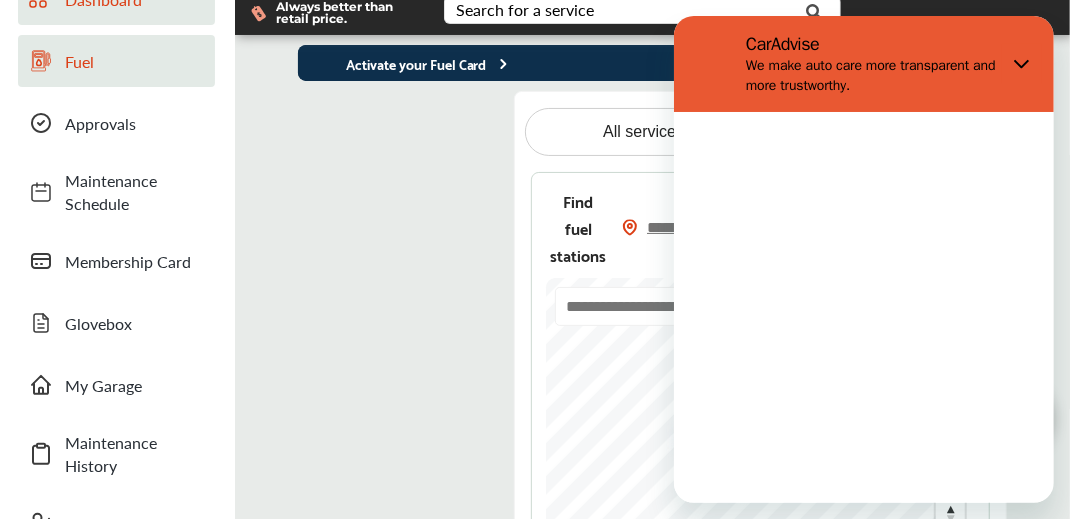 scroll, scrollTop: 0, scrollLeft: 0, axis: both 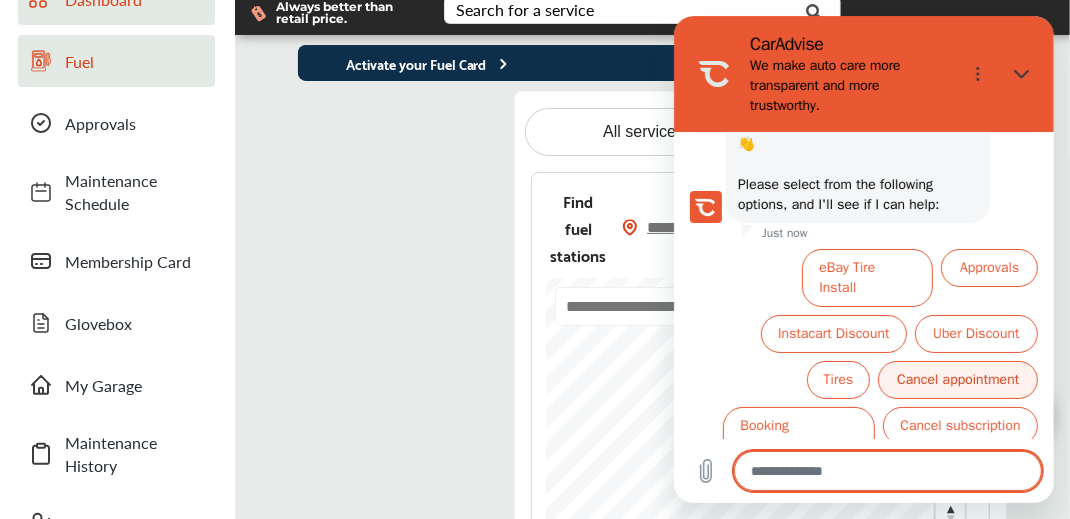 type on "*" 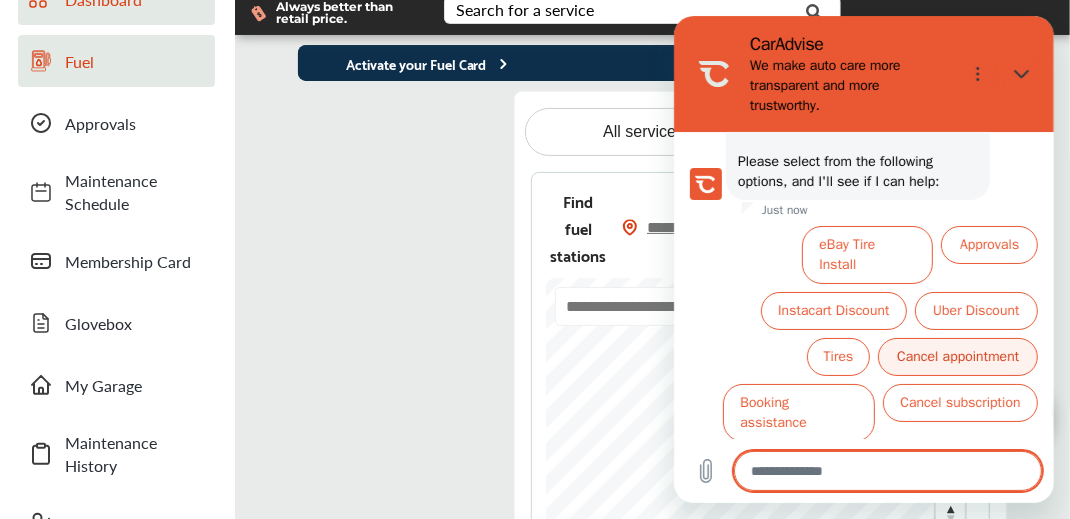 scroll, scrollTop: 159, scrollLeft: 0, axis: vertical 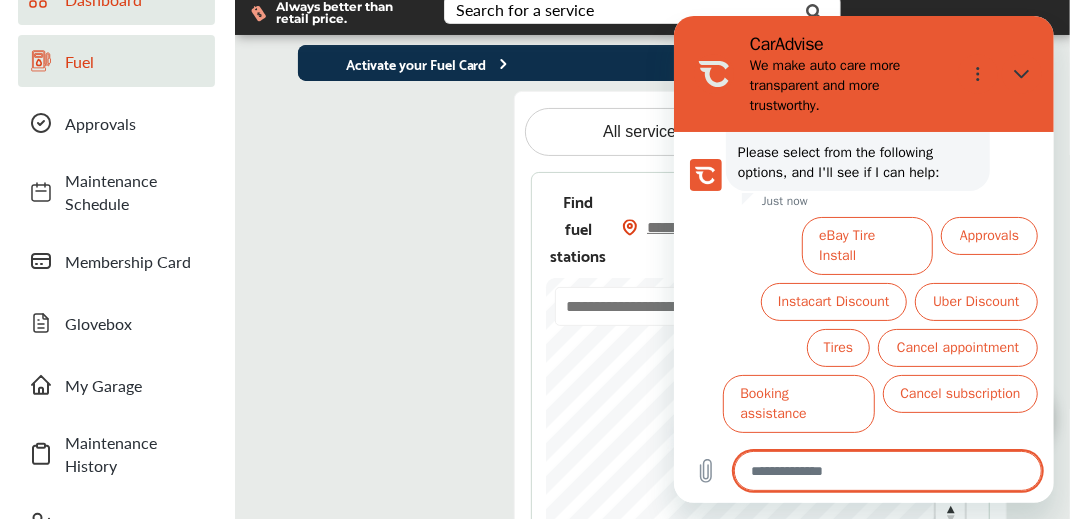 type on "*" 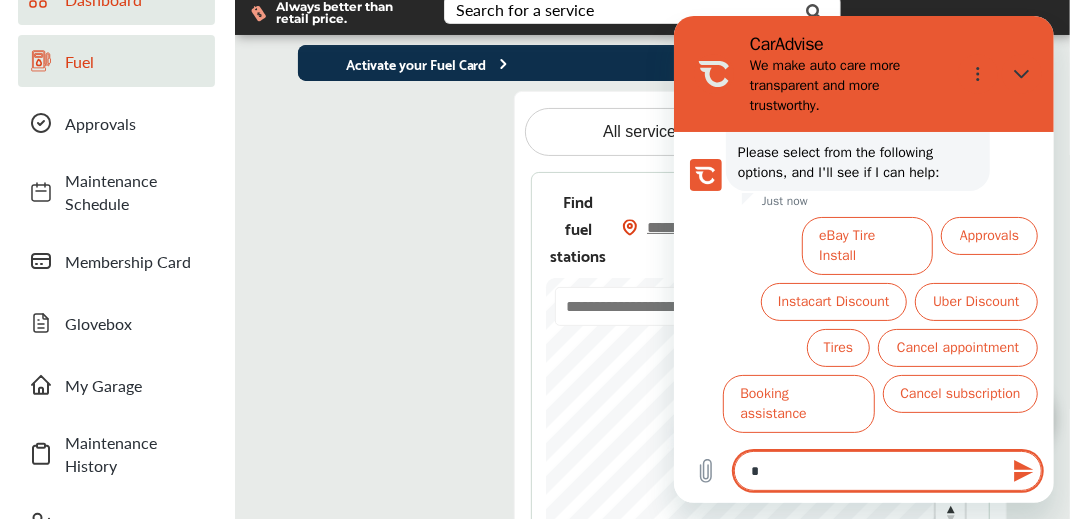 type on "**" 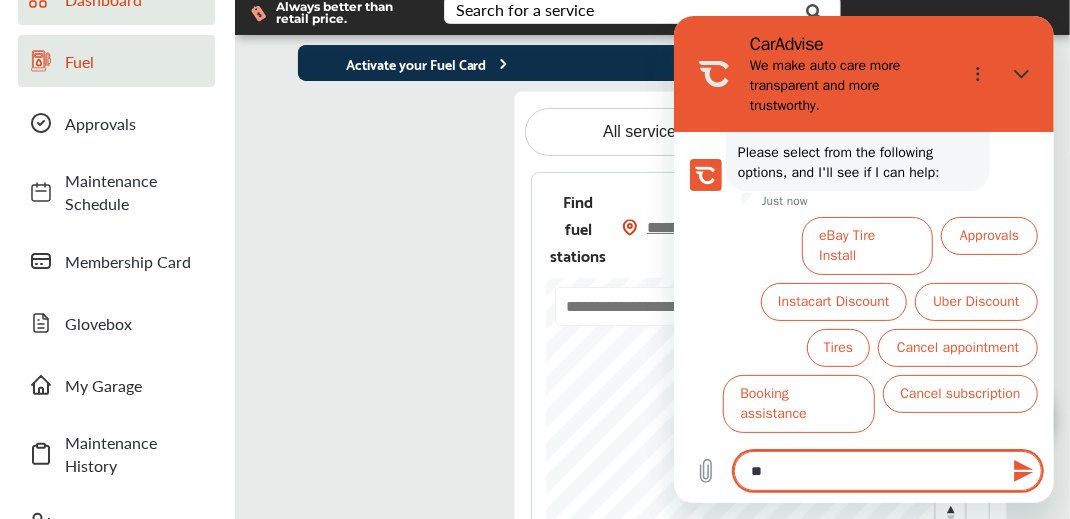 type on "***" 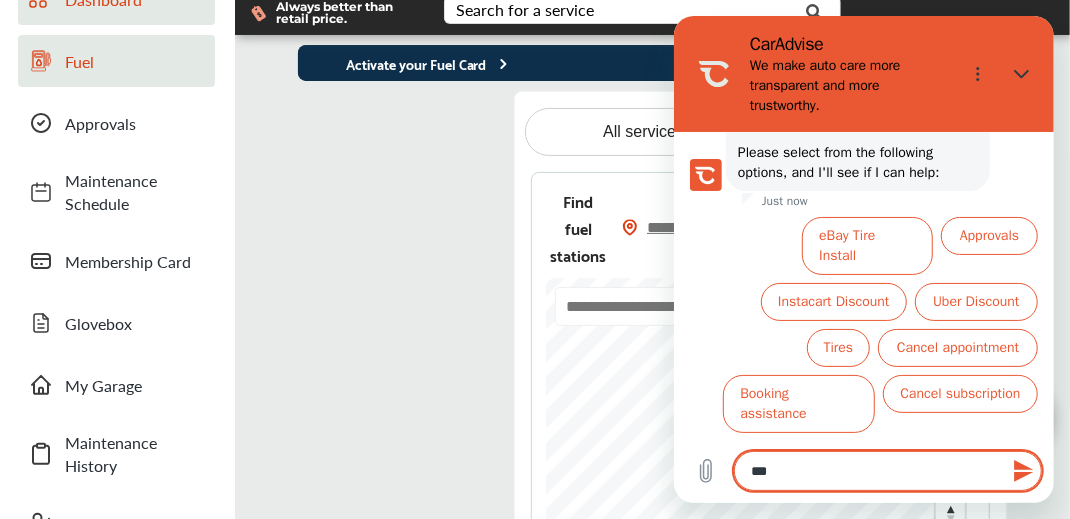 type on "****" 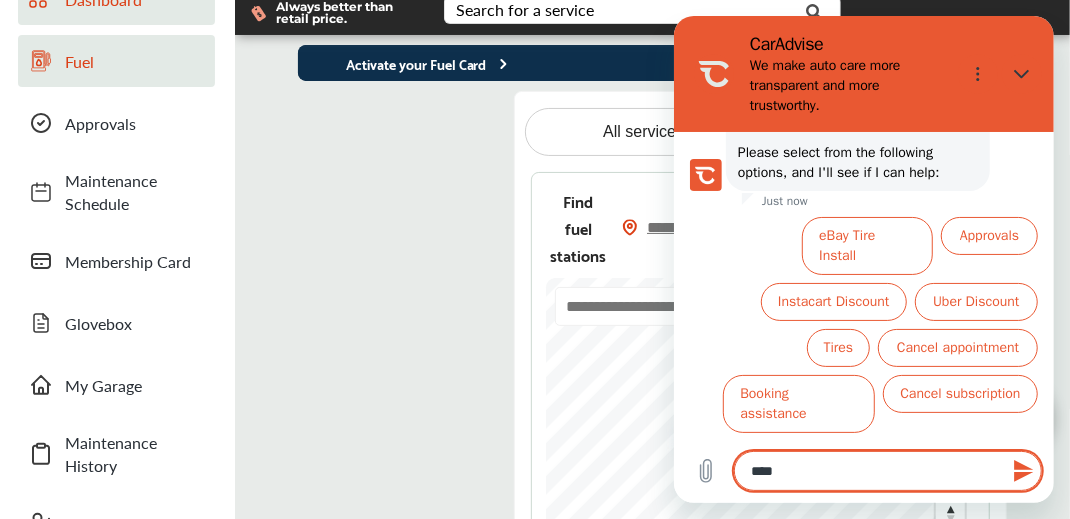 type on "*****" 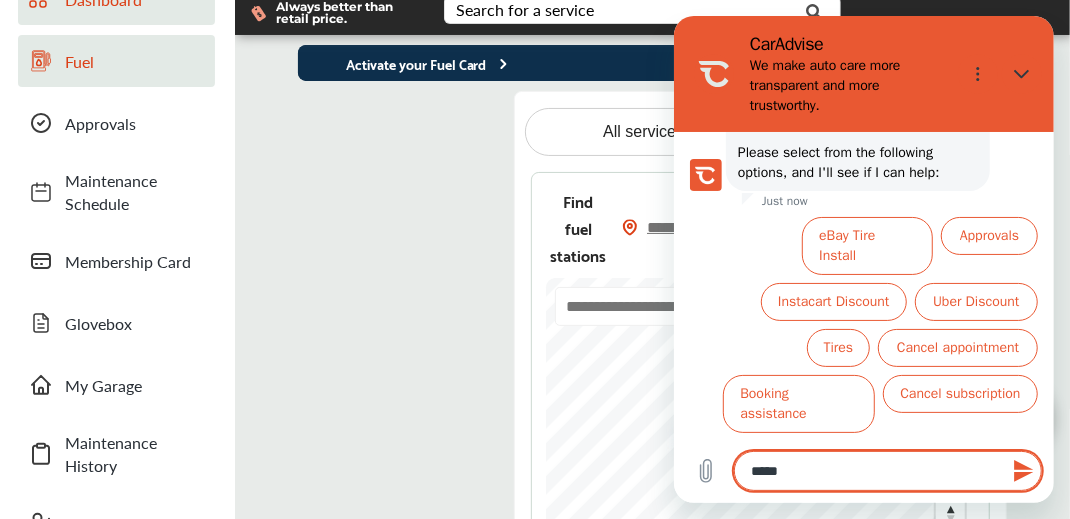 type on "*****" 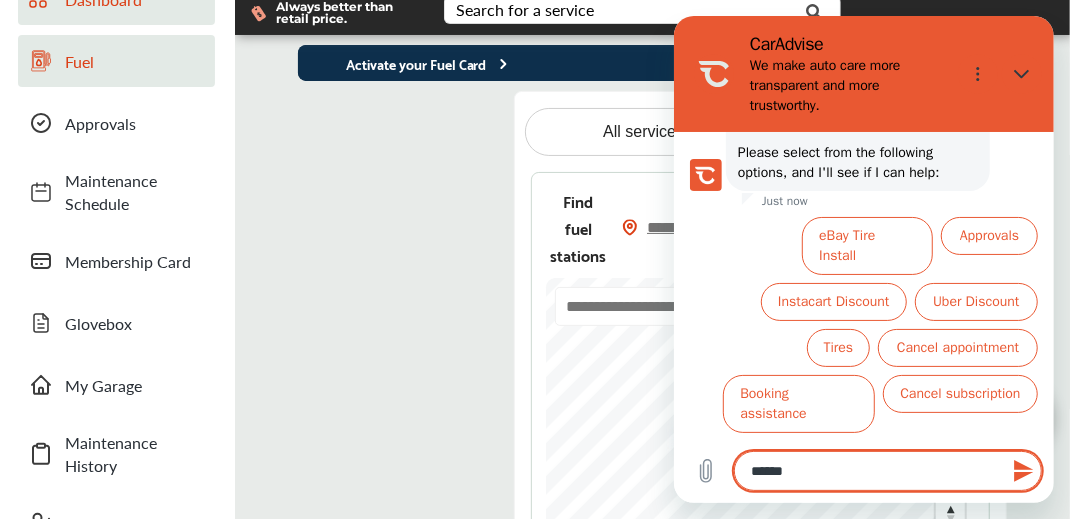 type on "*******" 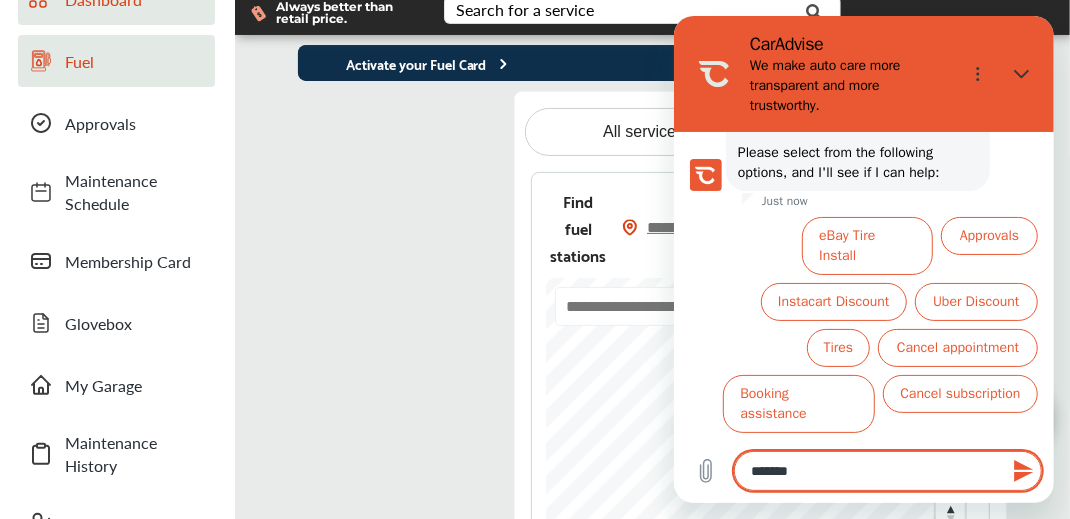 type on "********" 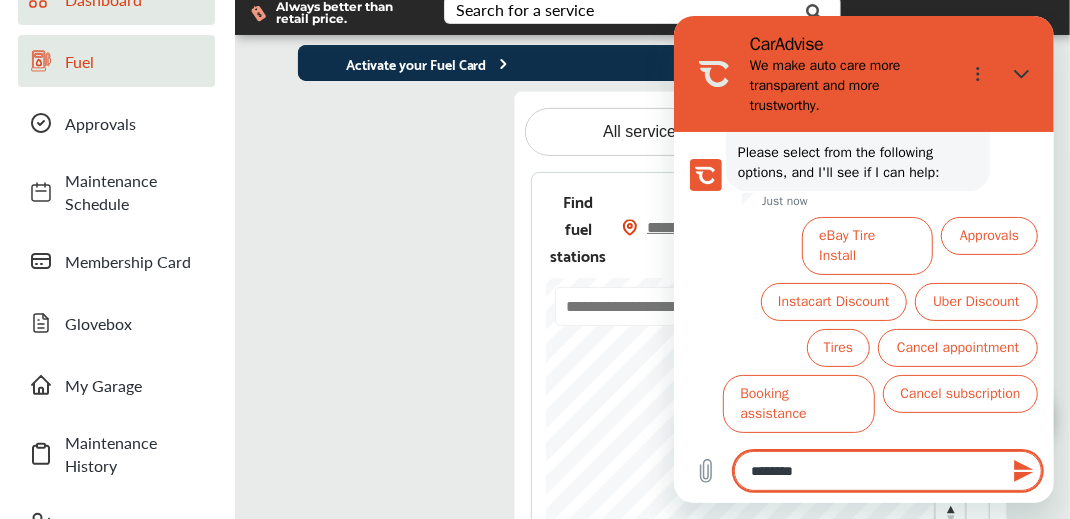 type on "********" 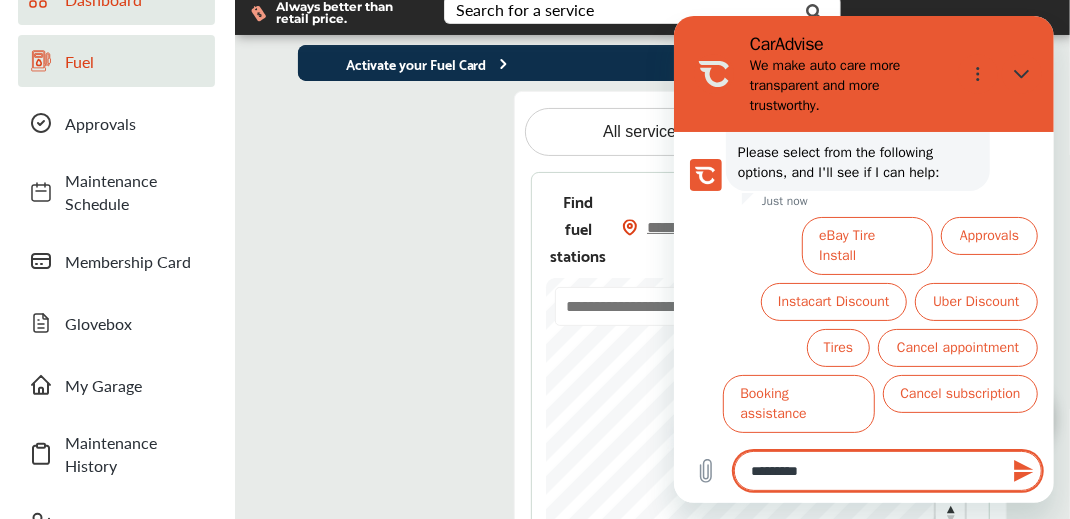type on "*" 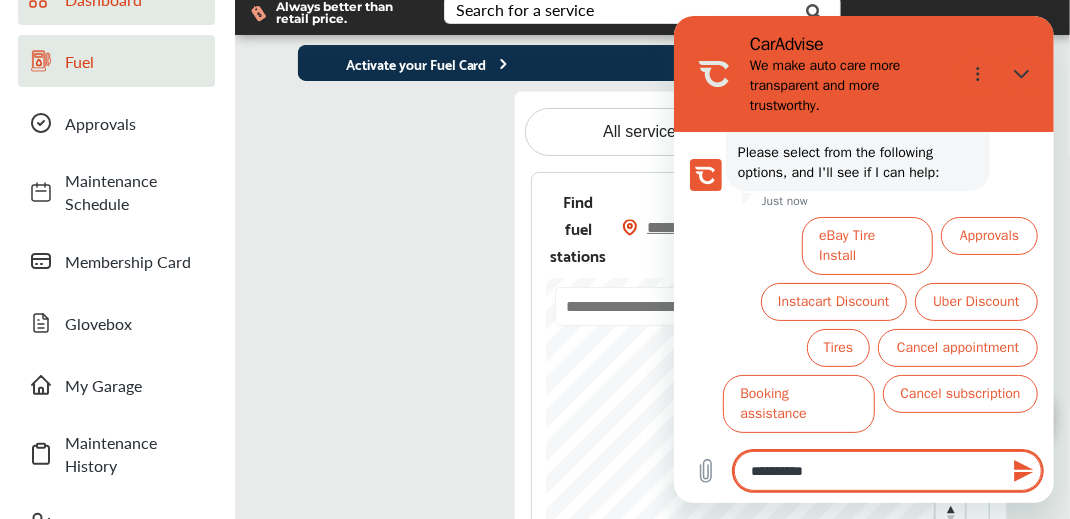 type on "**********" 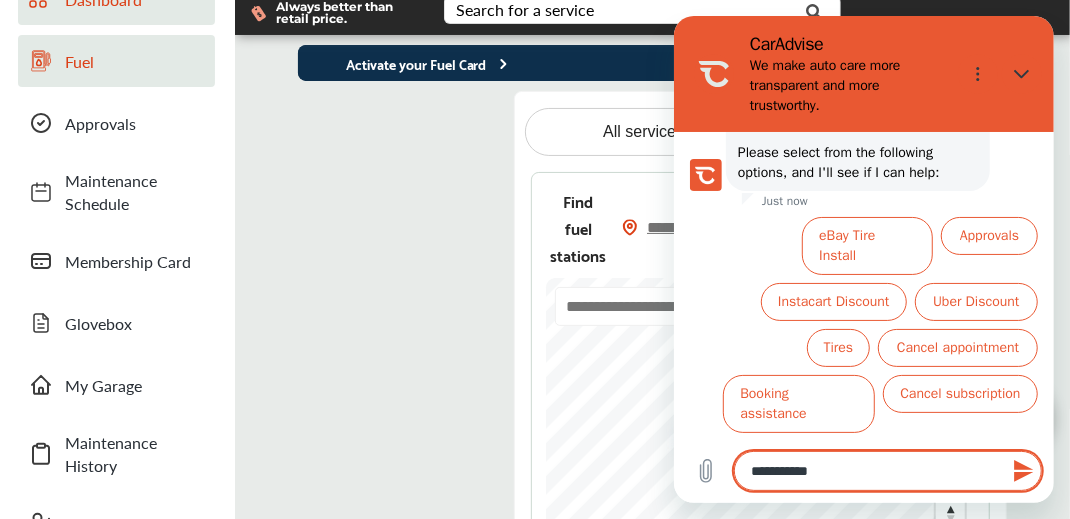 type on "**********" 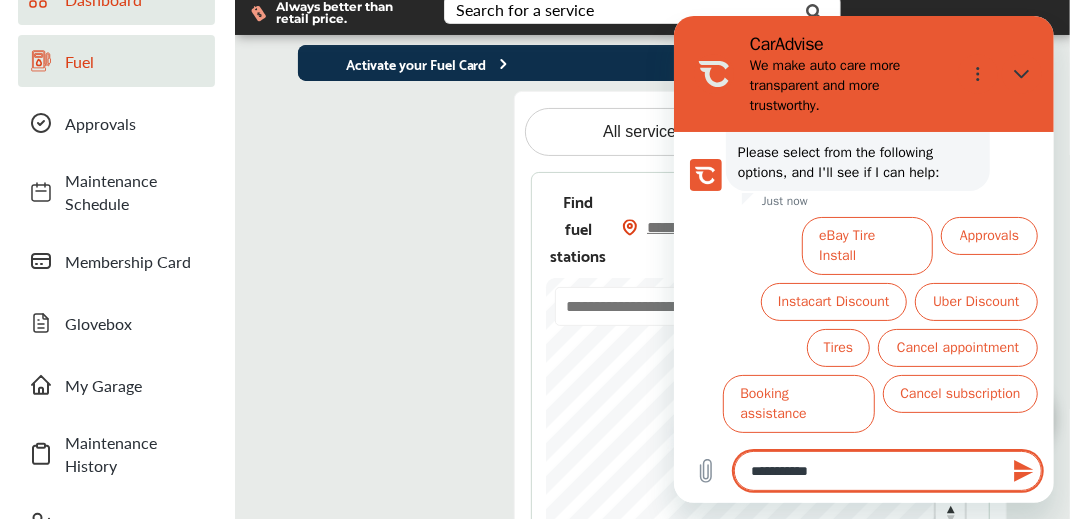 type on "*" 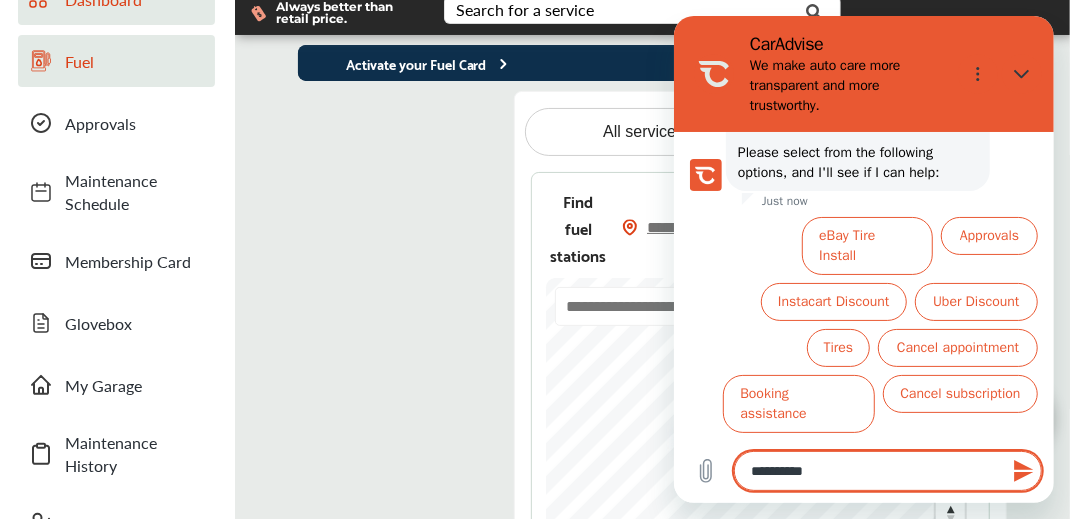 type on "********" 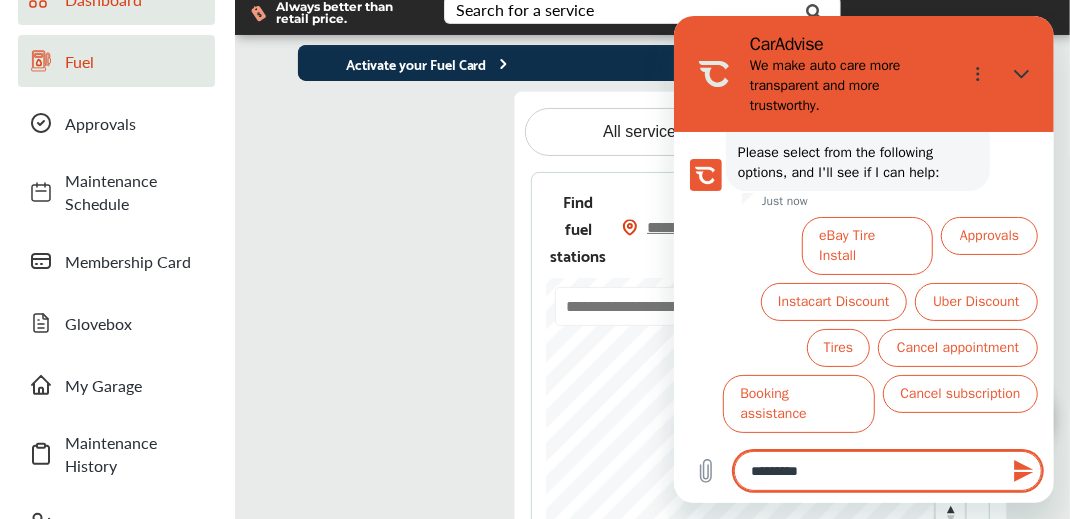 type on "**********" 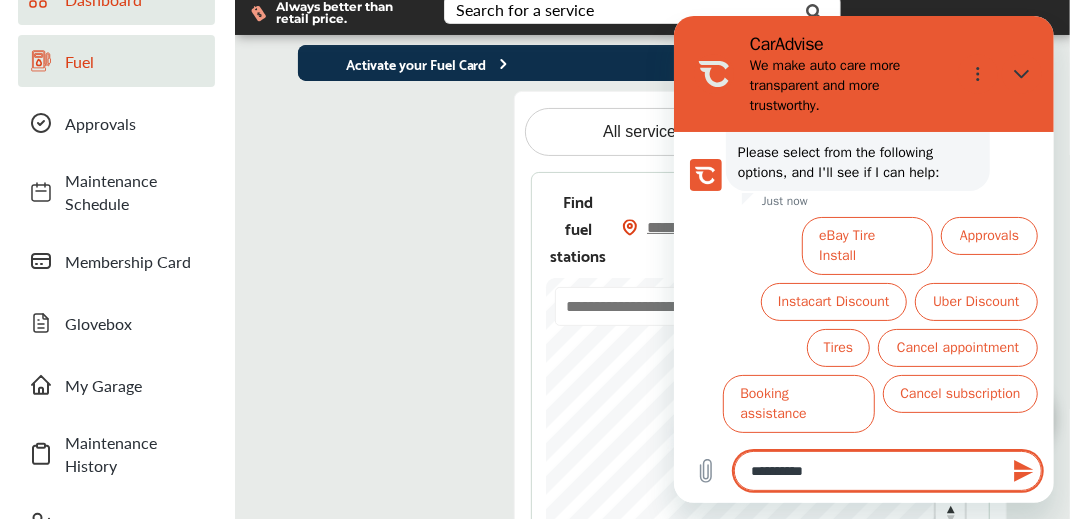 type on "**********" 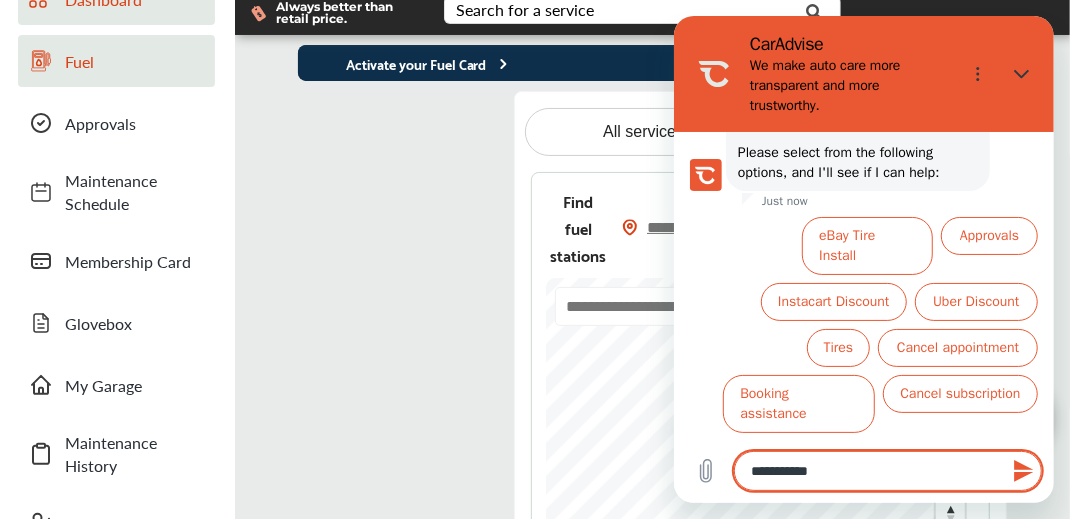 type on "**********" 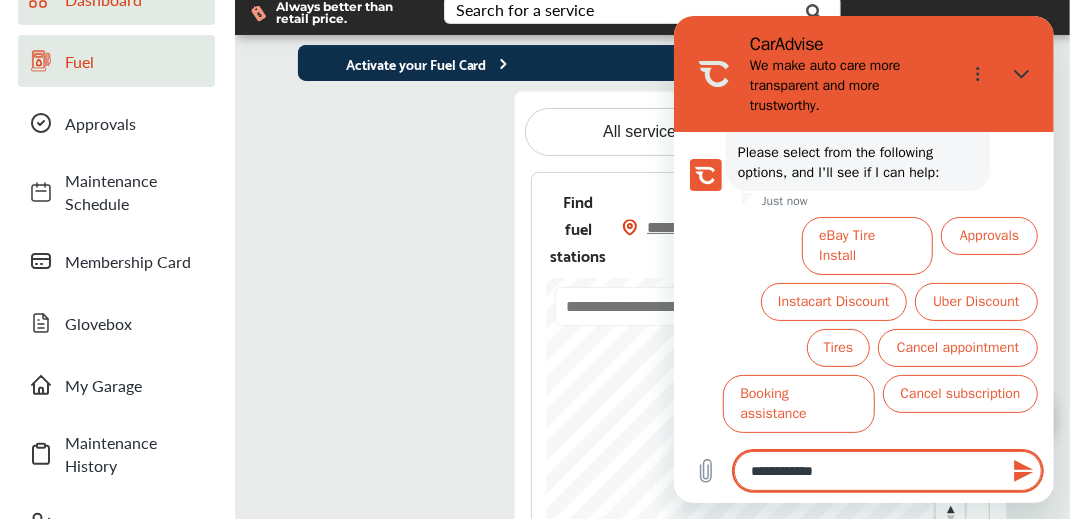 type on "**********" 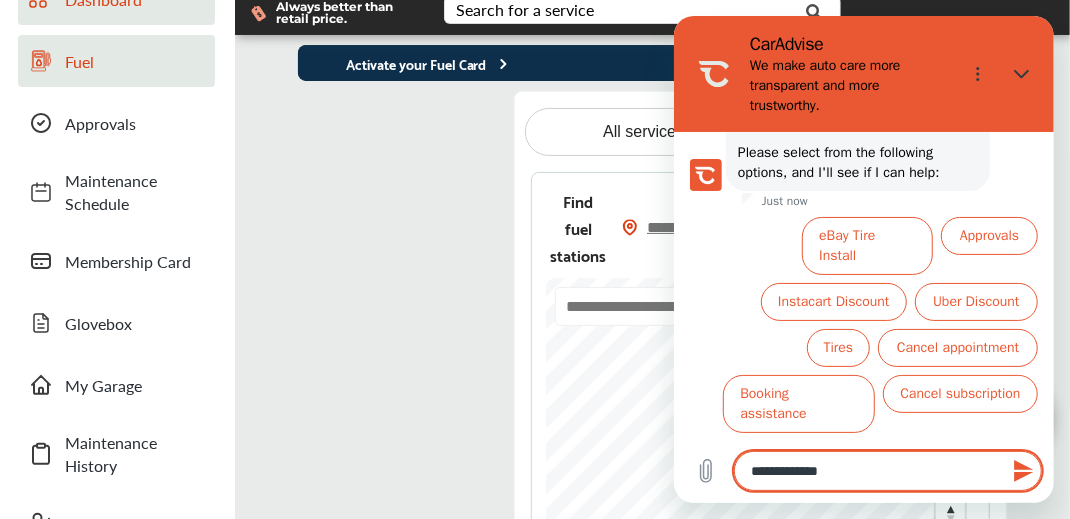 type on "**********" 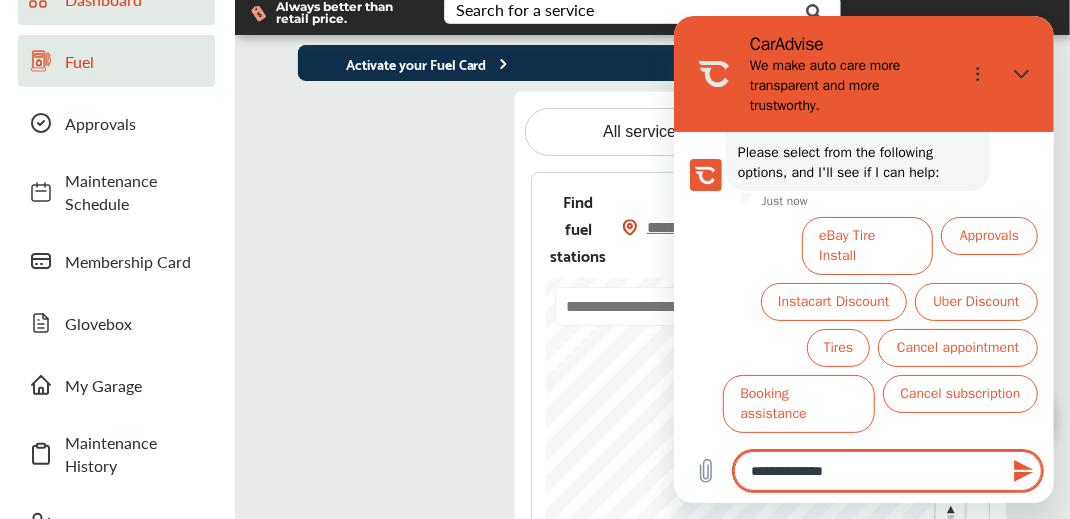 type 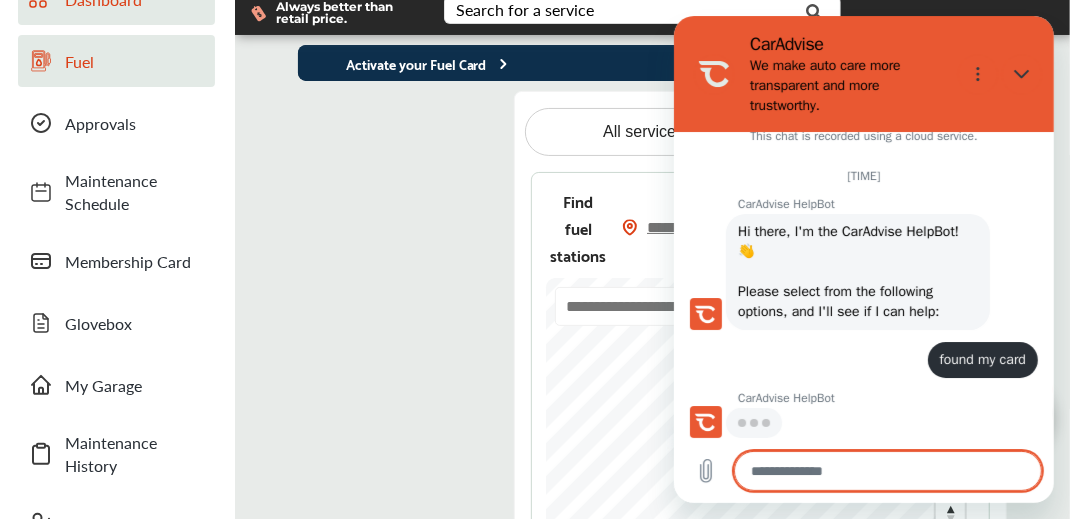 scroll, scrollTop: 19, scrollLeft: 0, axis: vertical 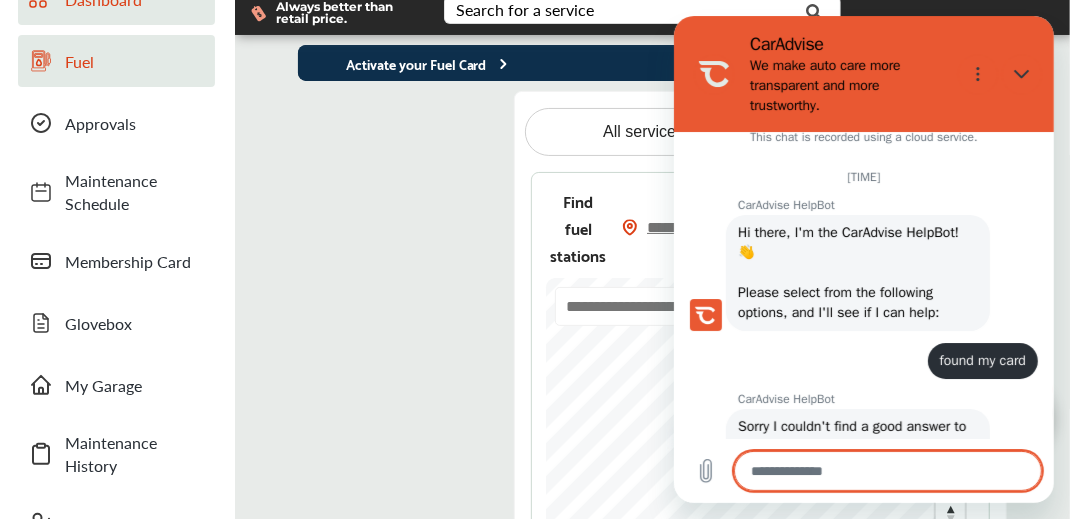 type on "*" 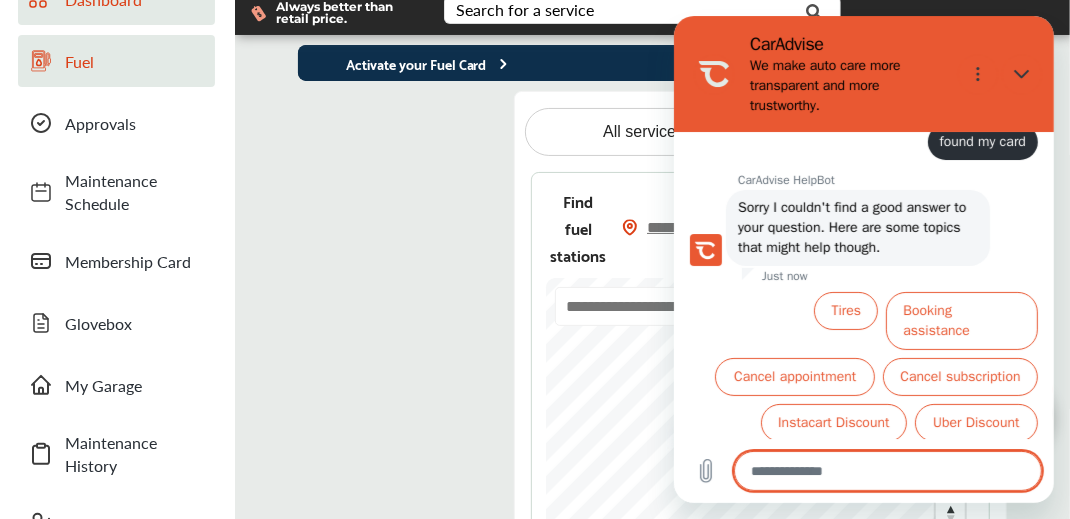 scroll, scrollTop: 268, scrollLeft: 0, axis: vertical 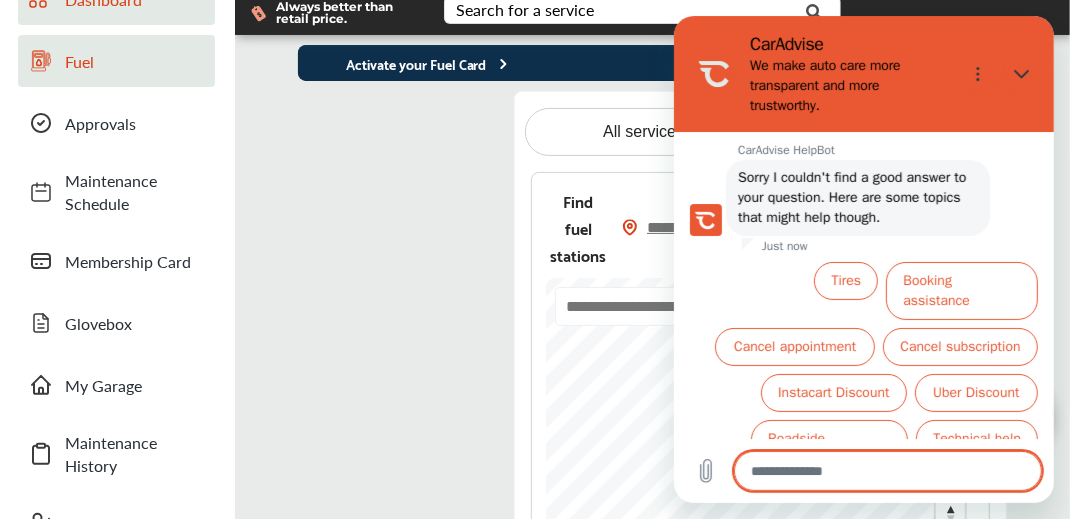 click at bounding box center [887, 471] 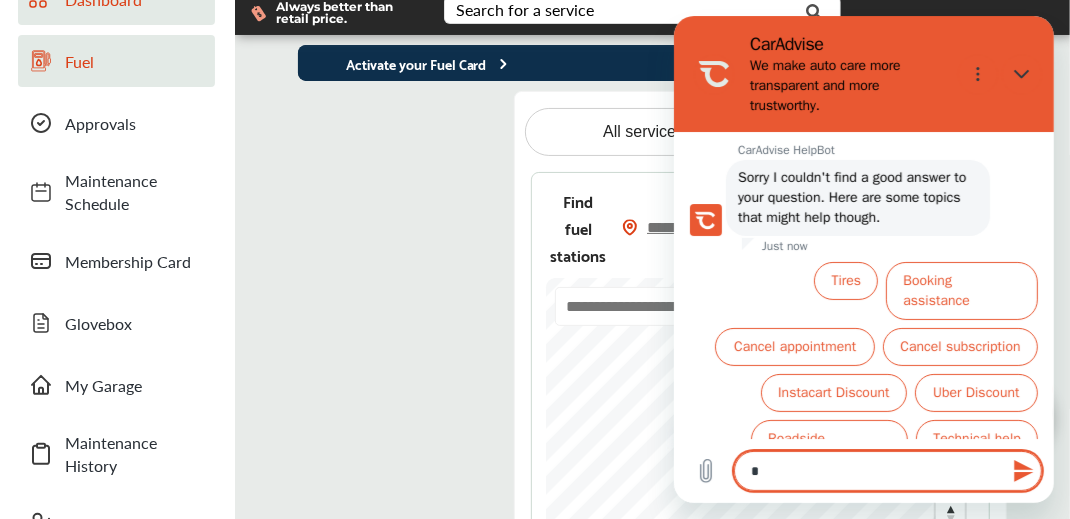 type 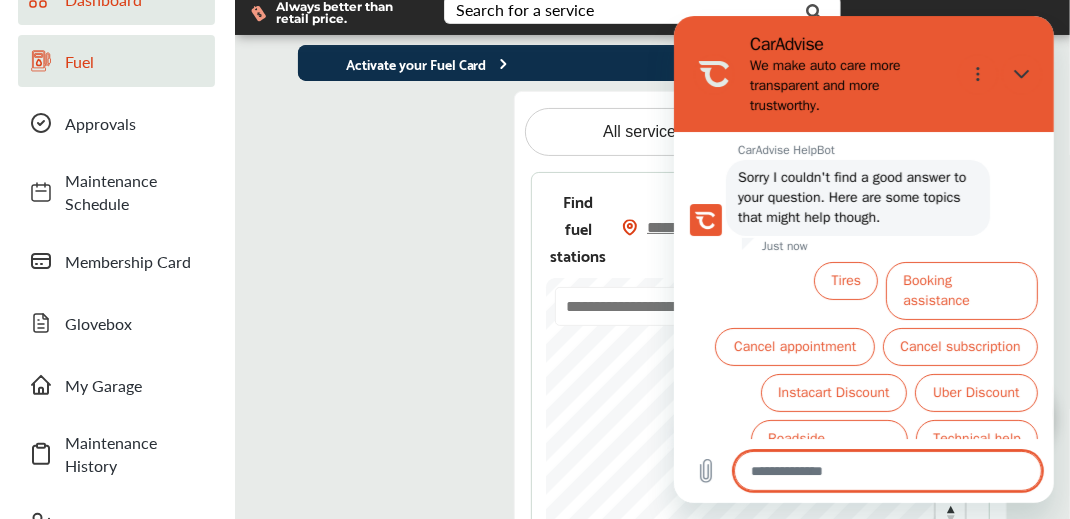 type on "*" 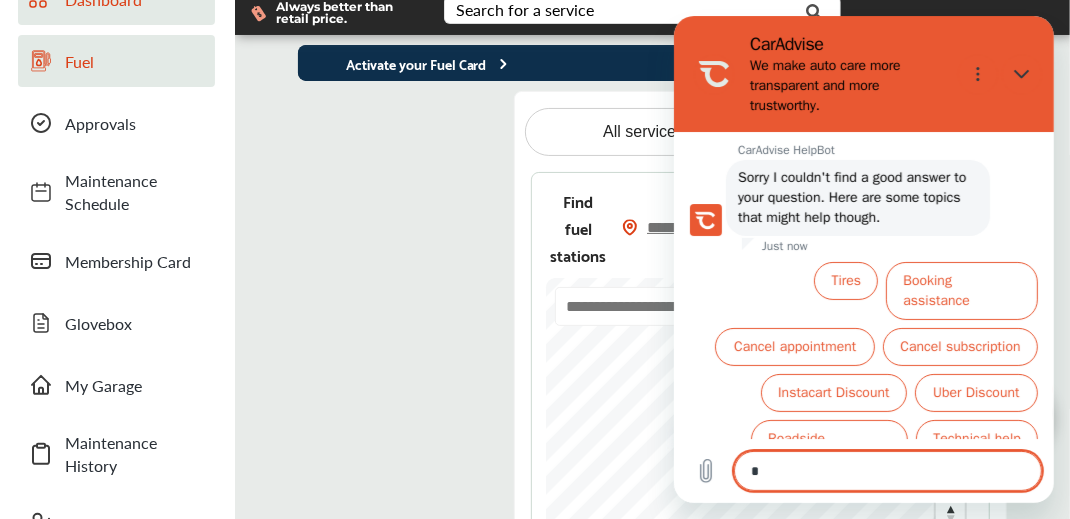 type on "**" 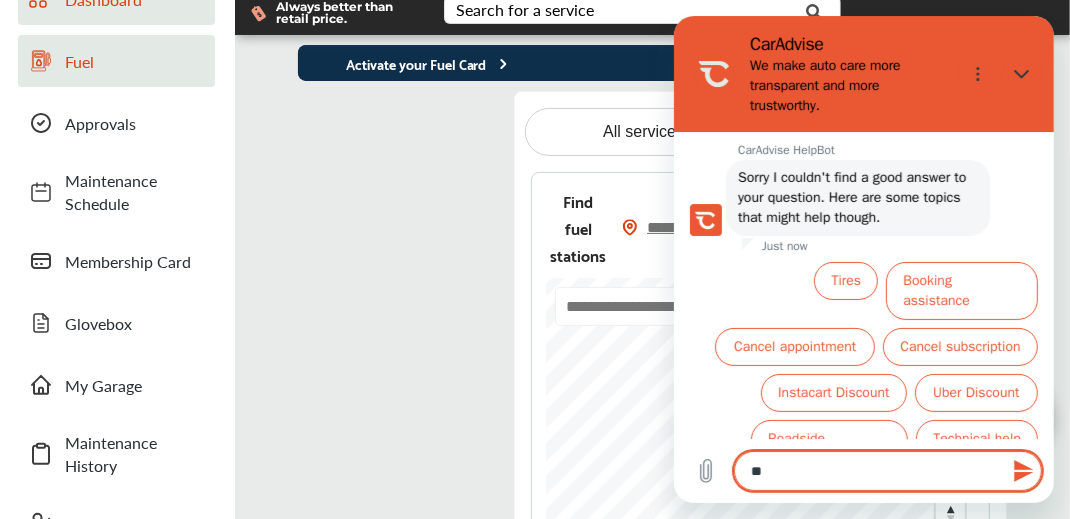 type on "***" 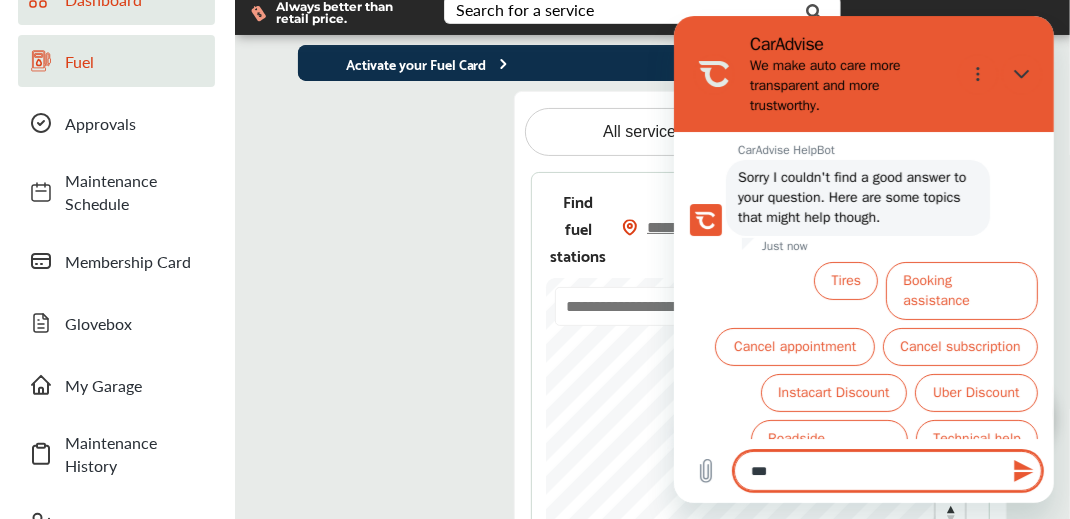 type on "****" 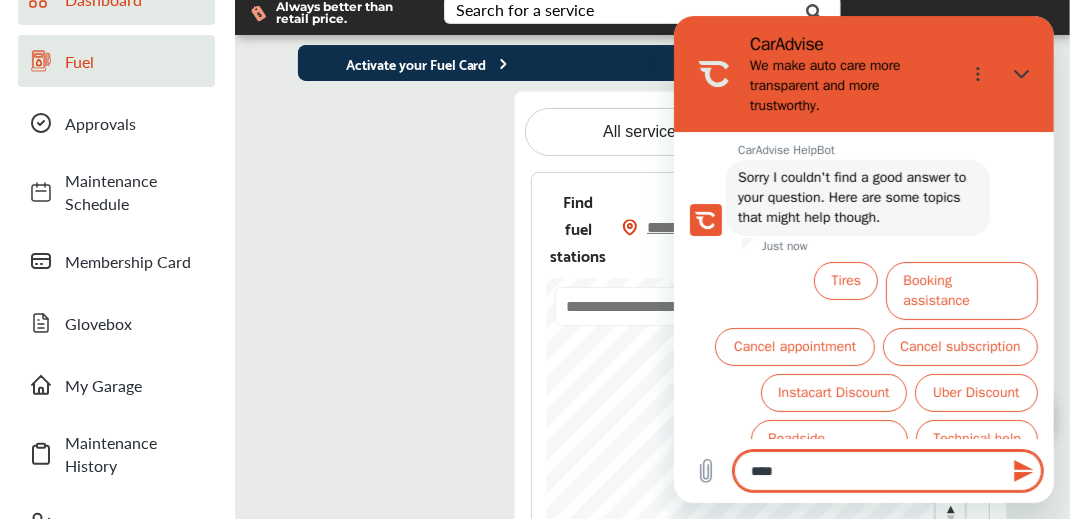 type on "*****" 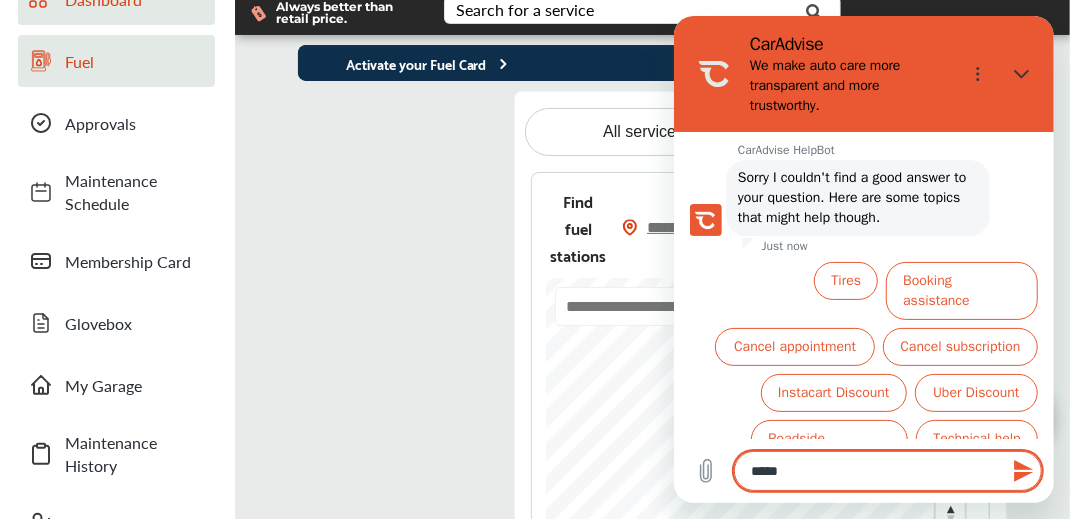 type 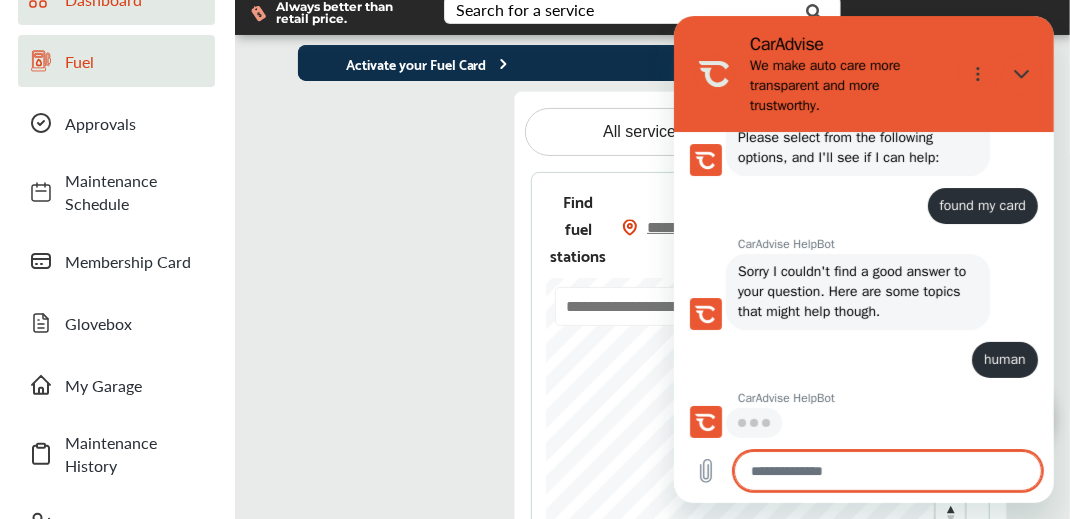 scroll, scrollTop: 173, scrollLeft: 0, axis: vertical 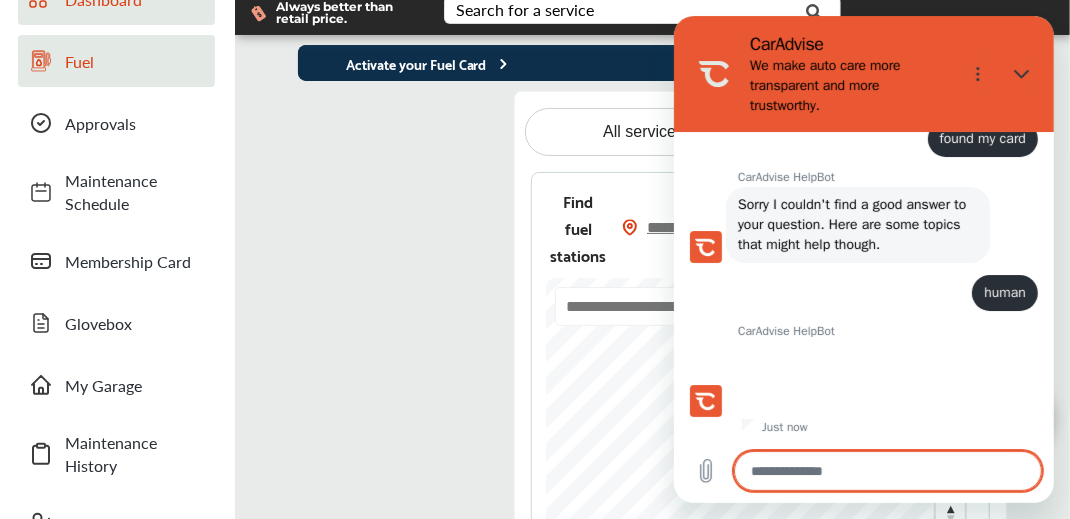 type on "*" 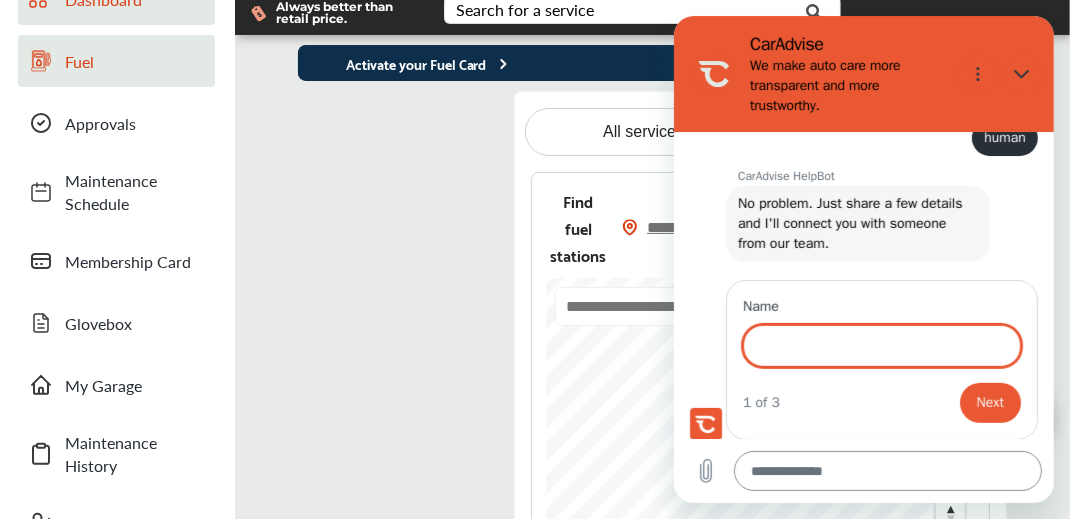 scroll, scrollTop: 393, scrollLeft: 0, axis: vertical 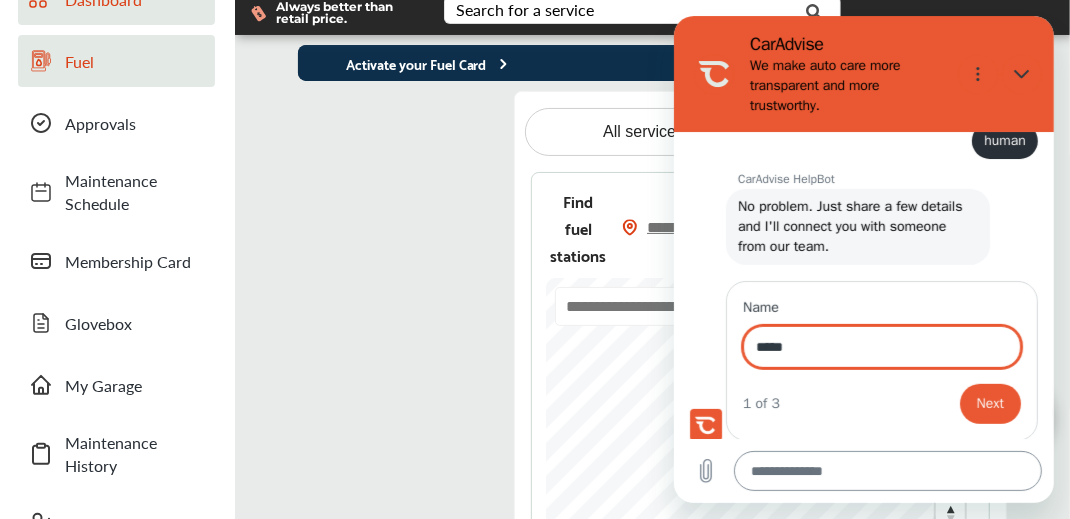 type on "*****" 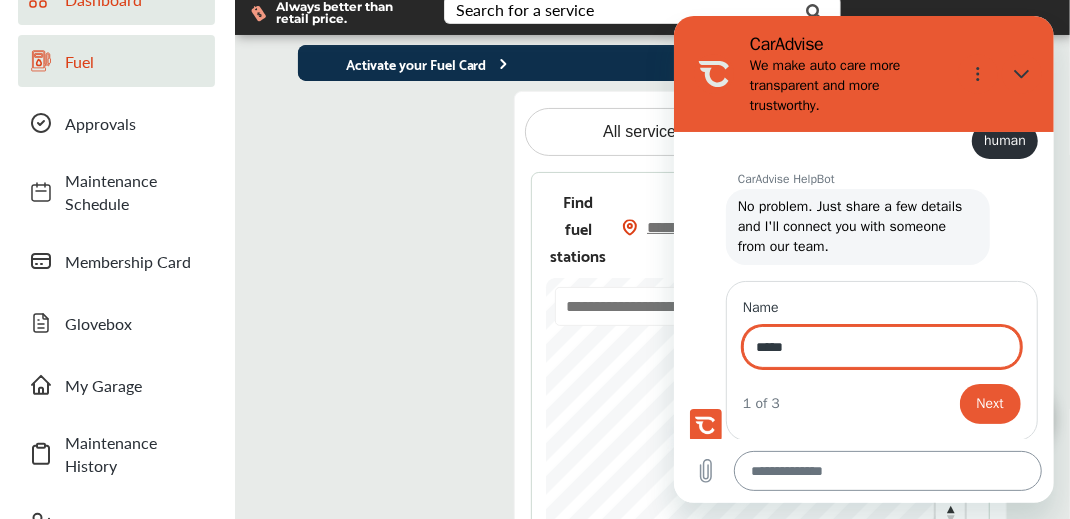 type on "*" 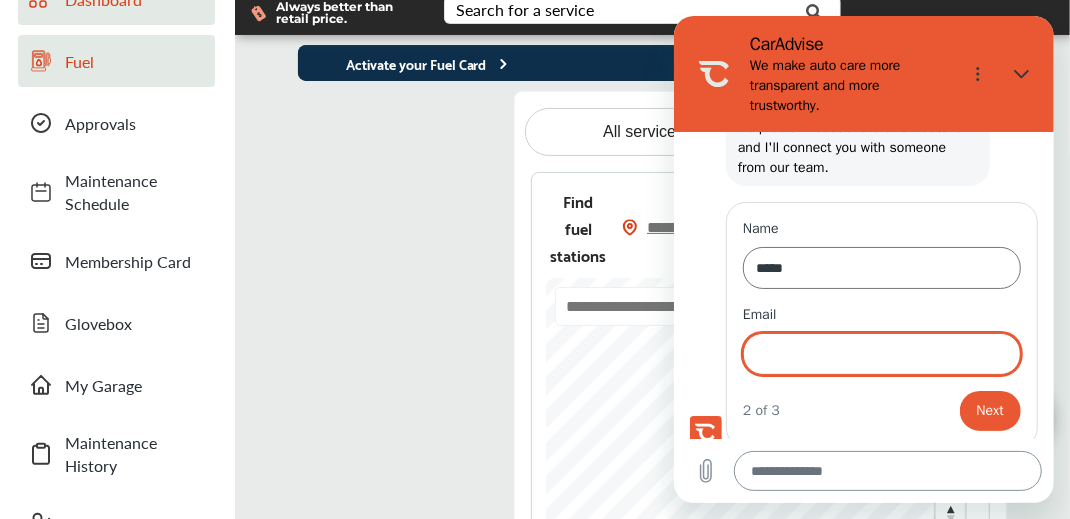 scroll, scrollTop: 478, scrollLeft: 0, axis: vertical 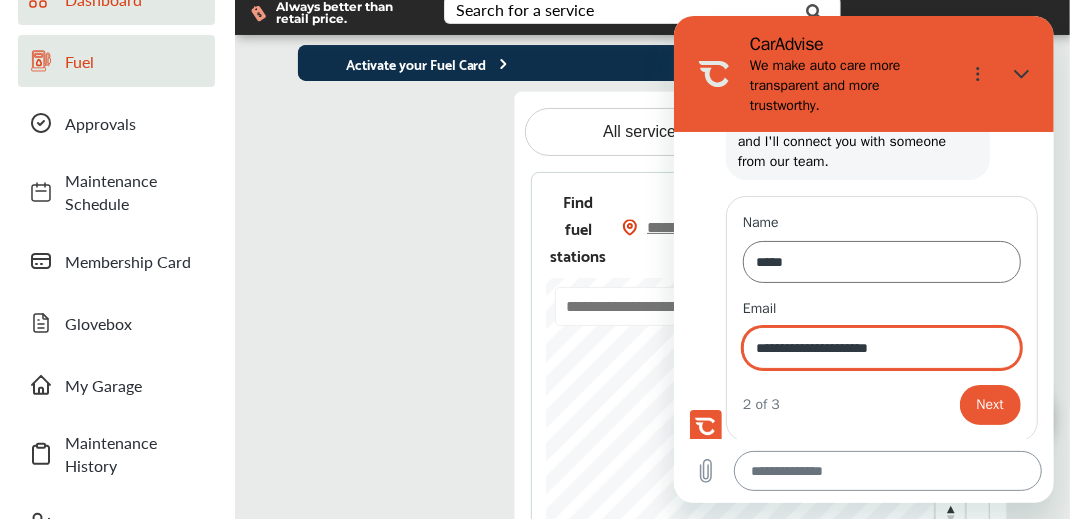 type on "**********" 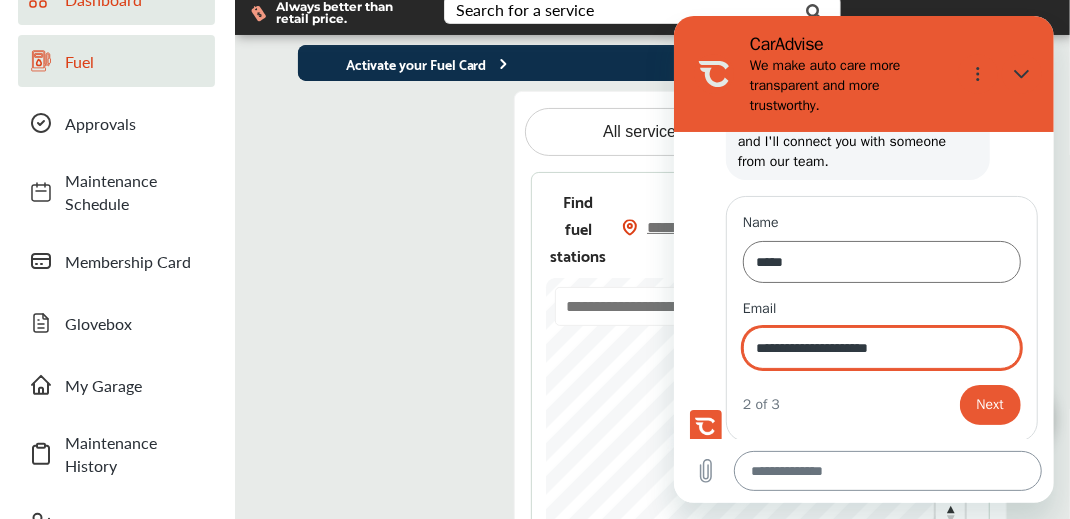 click on "Next" at bounding box center (989, 405) 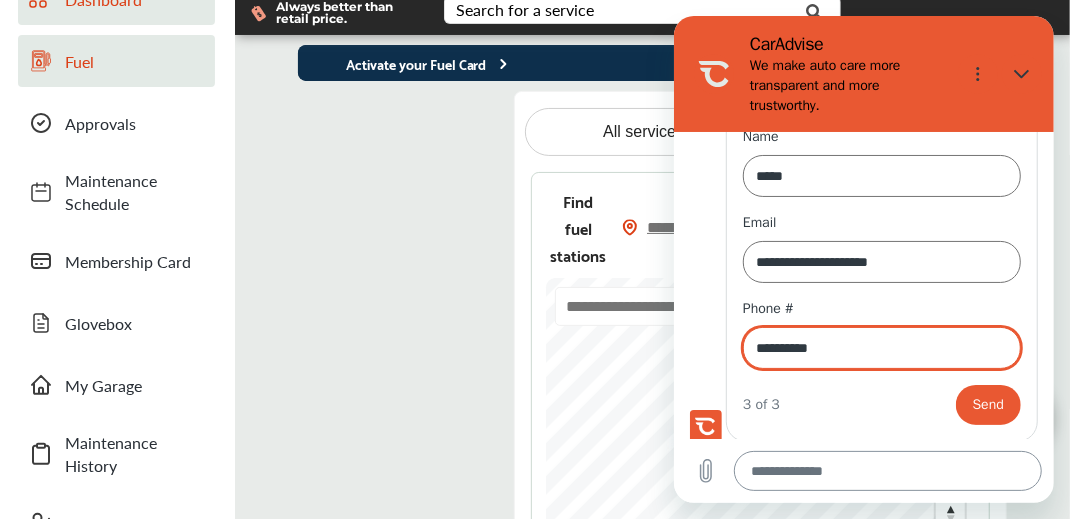 type on "**********" 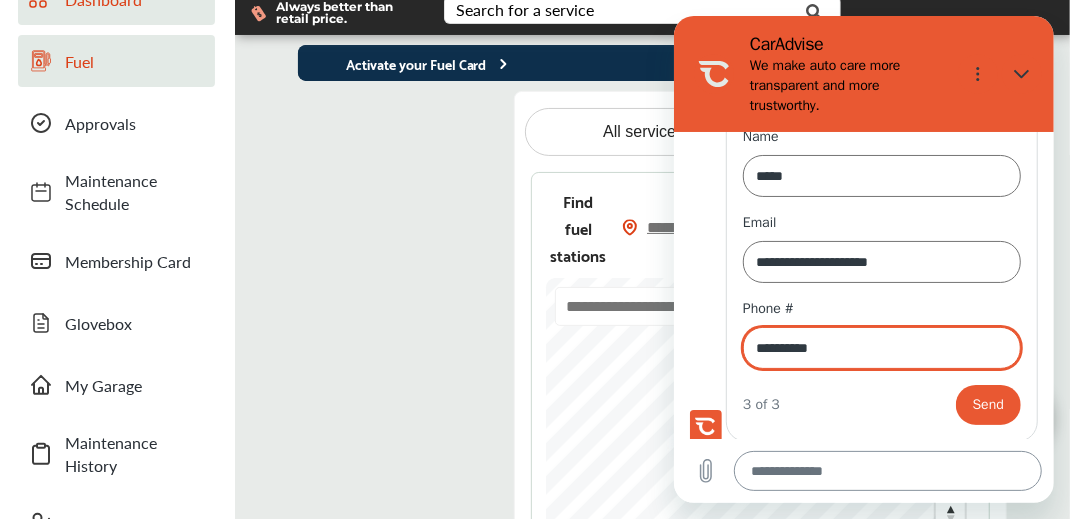click on "Send" at bounding box center [987, 405] 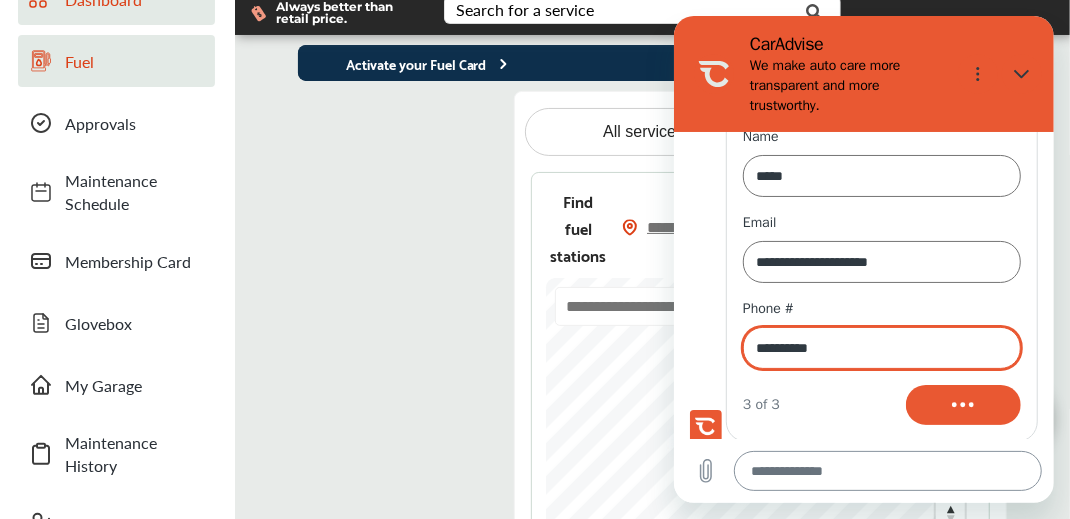 type on "*" 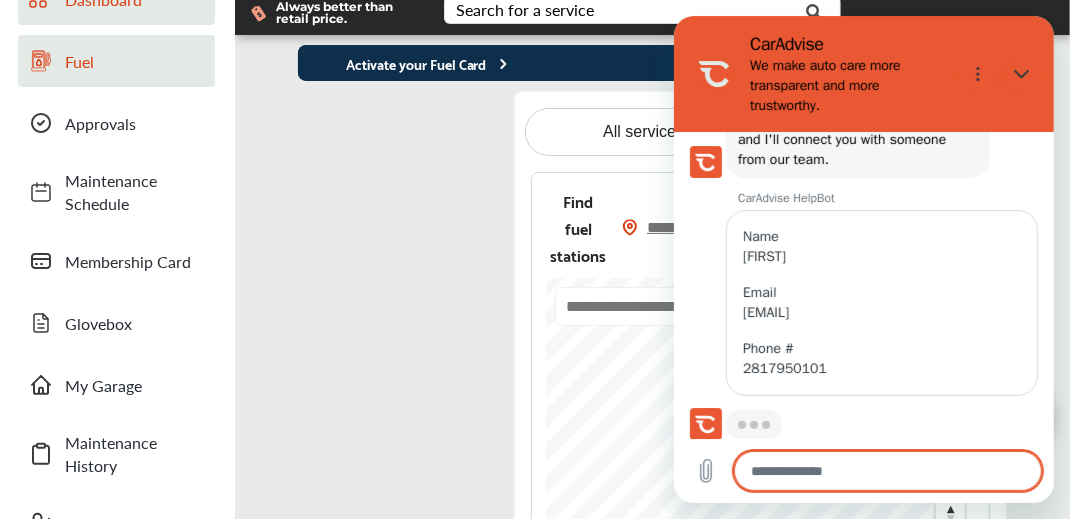 type on "*" 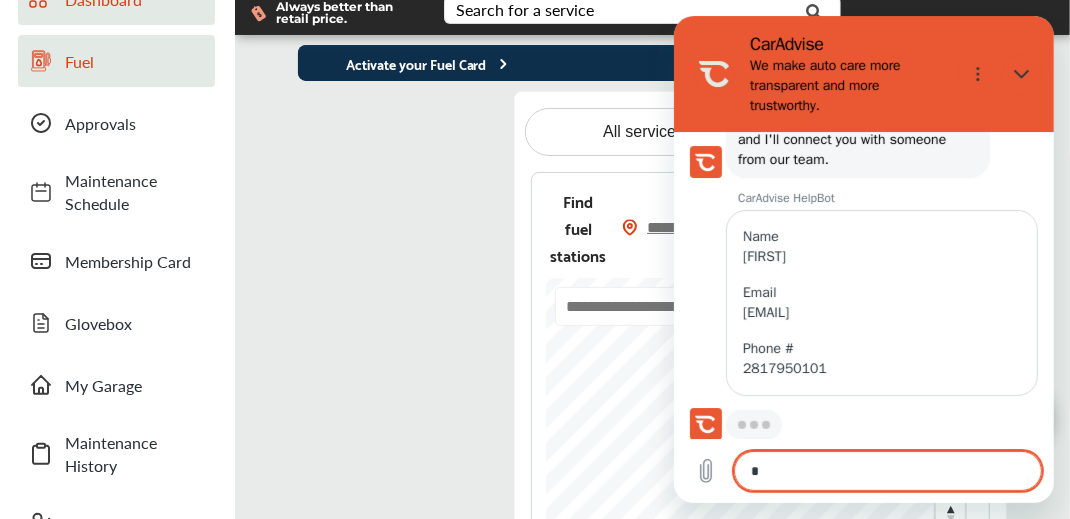 type on "*" 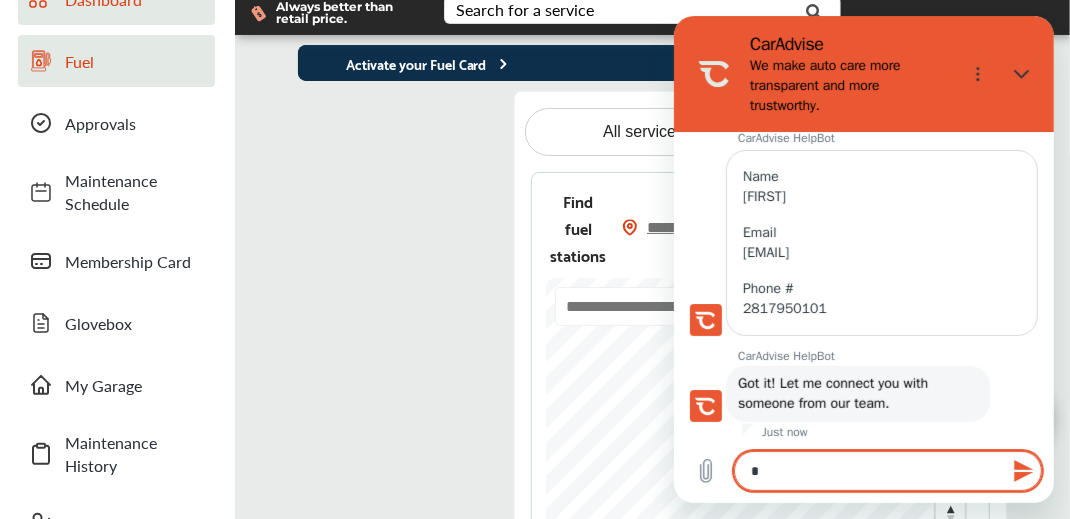 type on "*" 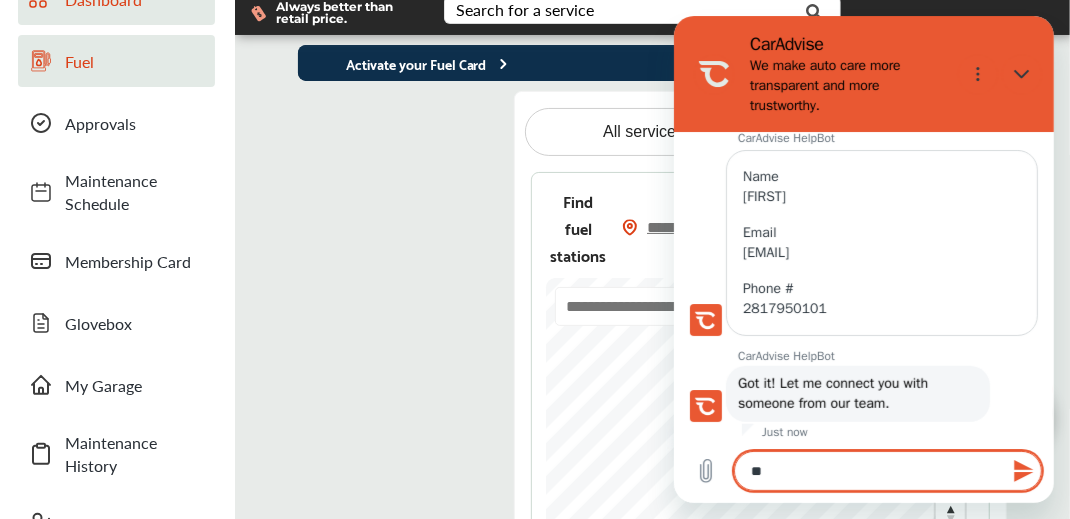 type on "*" 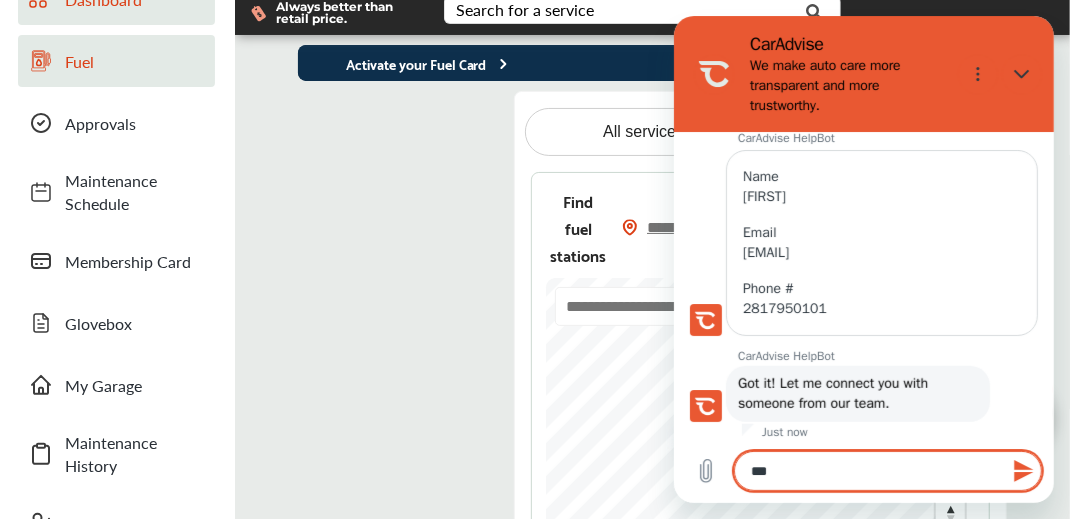 type on "****" 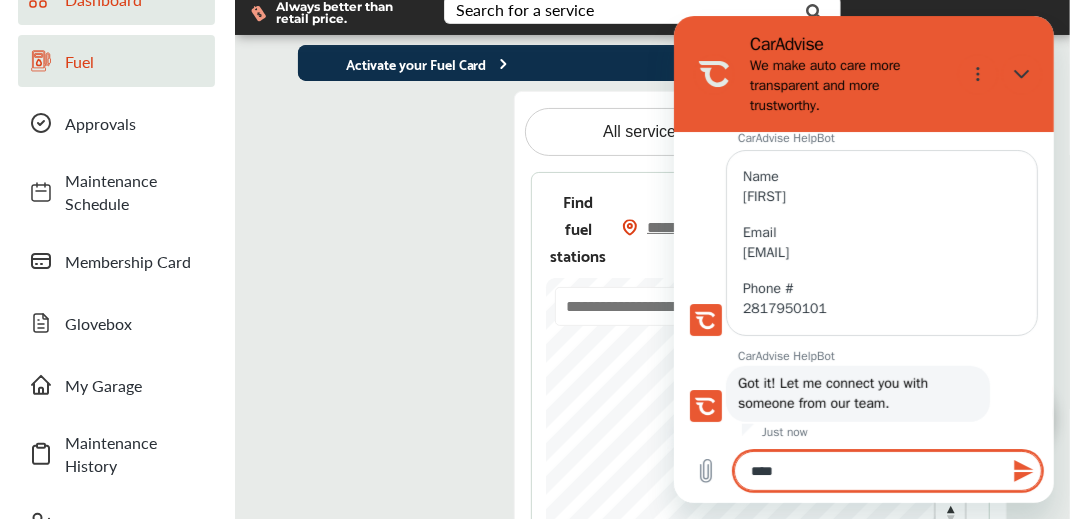 type on "*****" 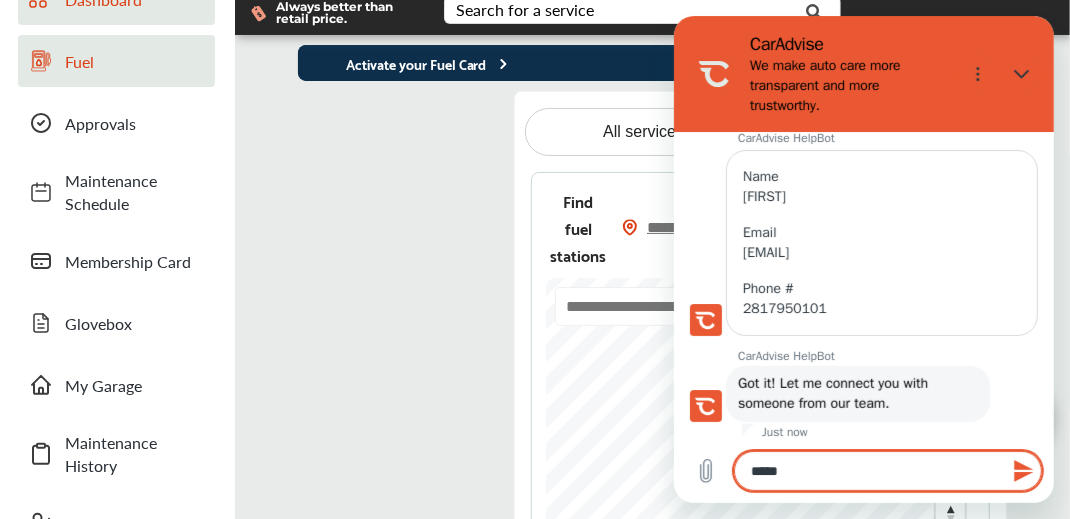 type on "*" 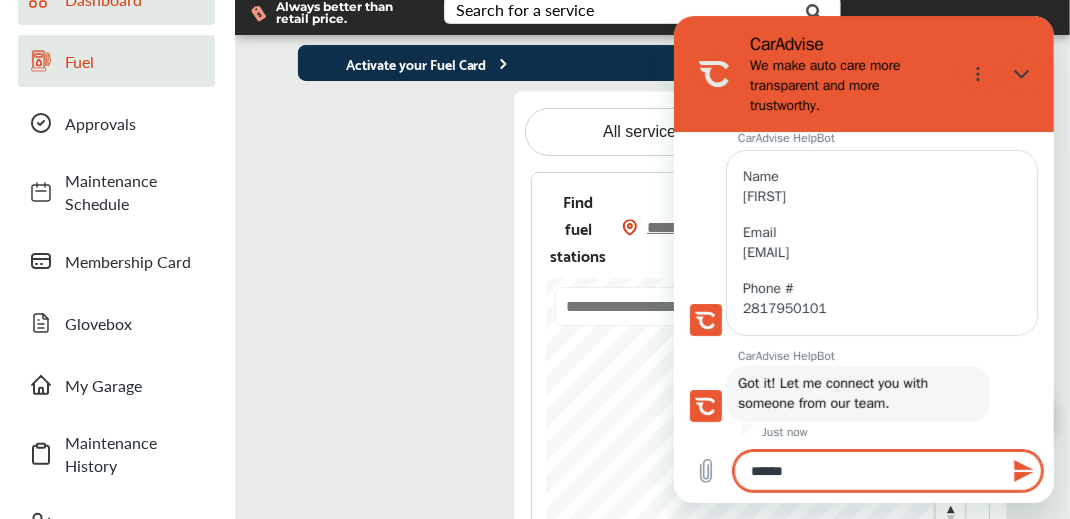 type on "*******" 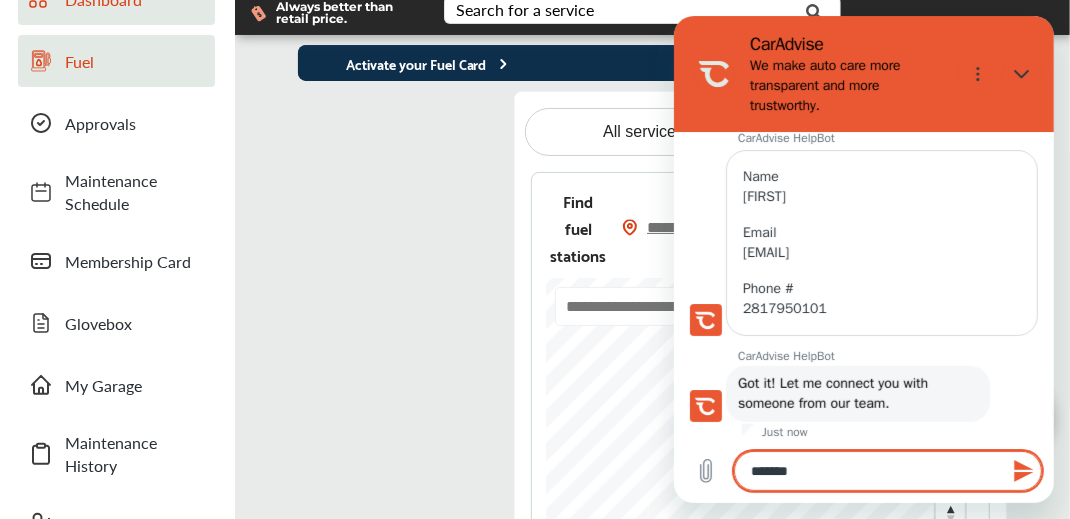 type on "********" 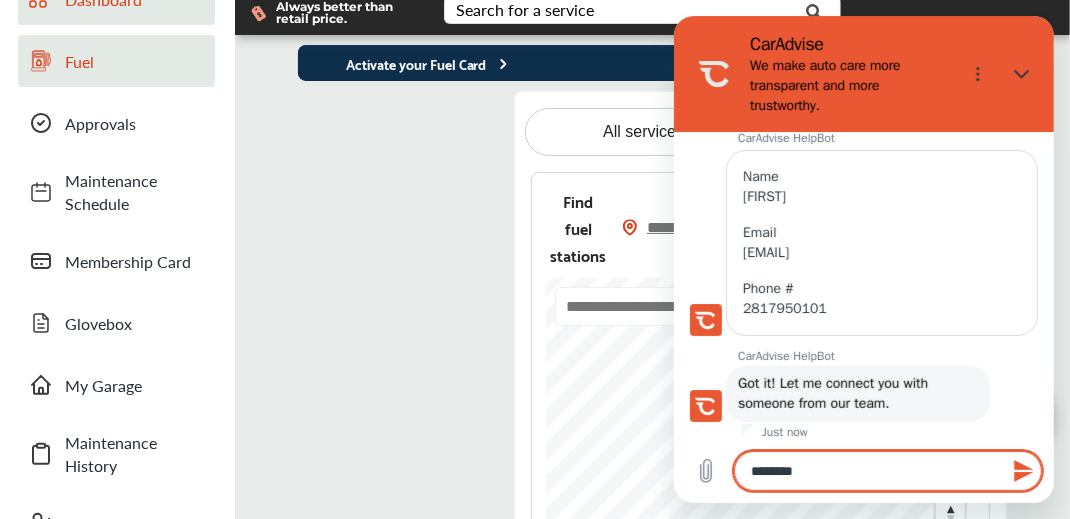 type on "*" 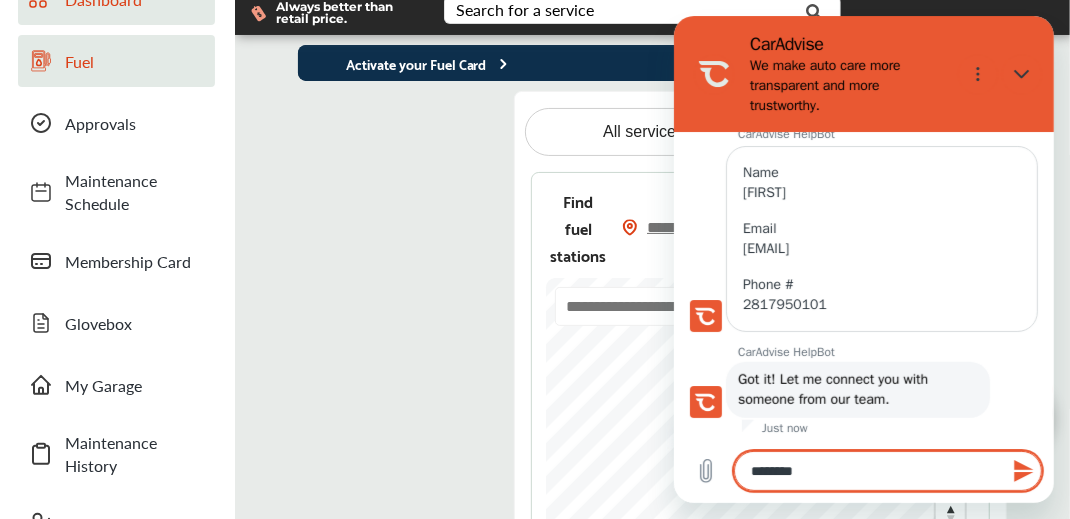 type on "*********" 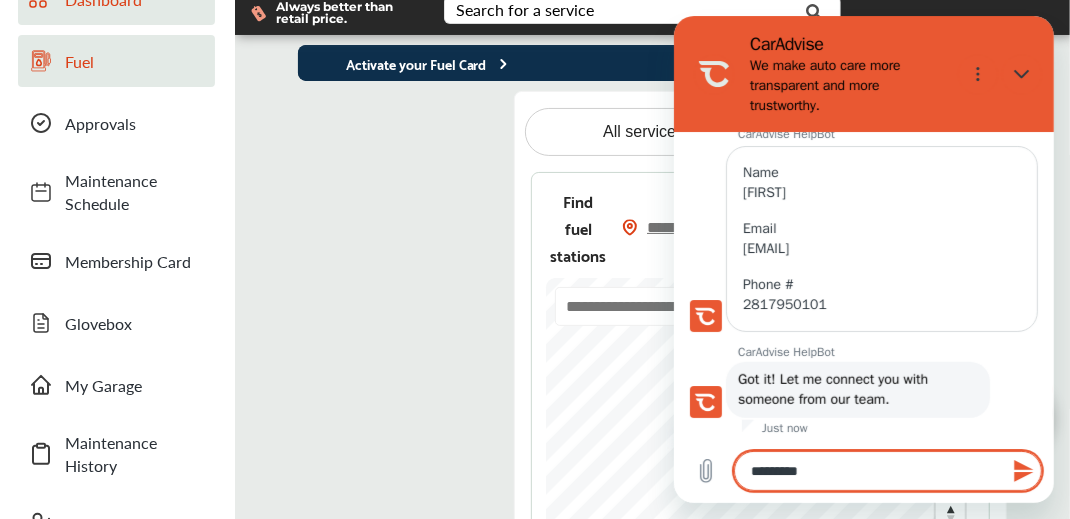 type on "*" 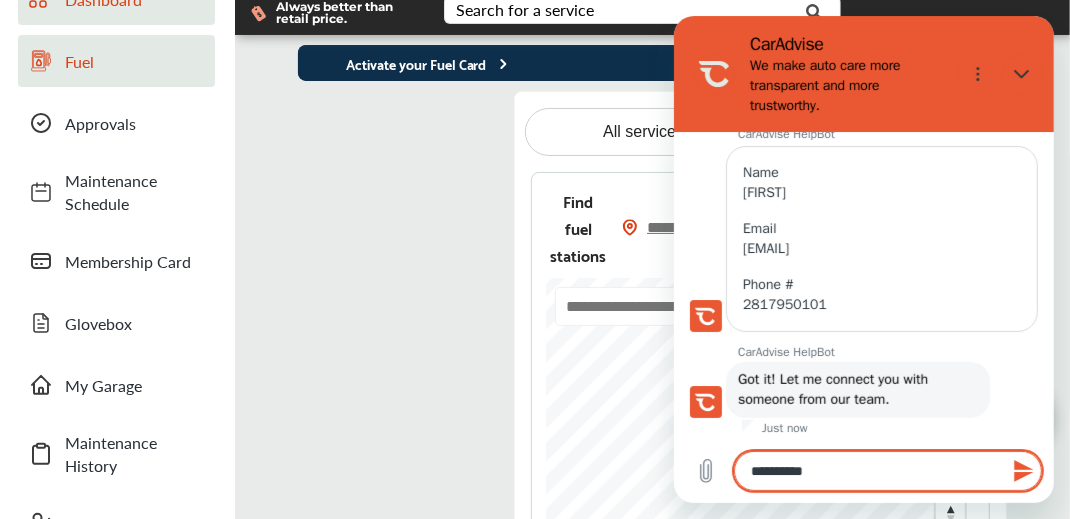 type on "*" 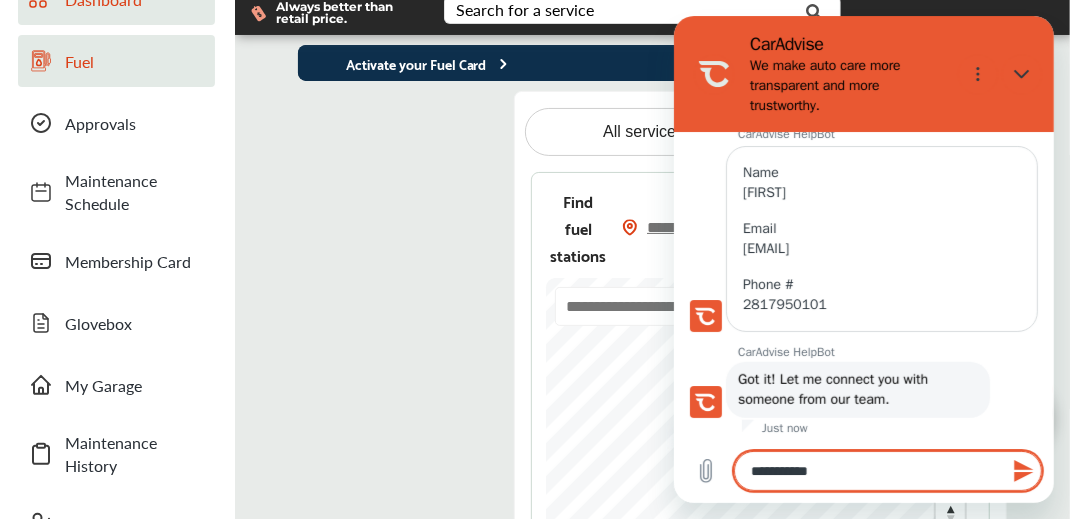 type on "**********" 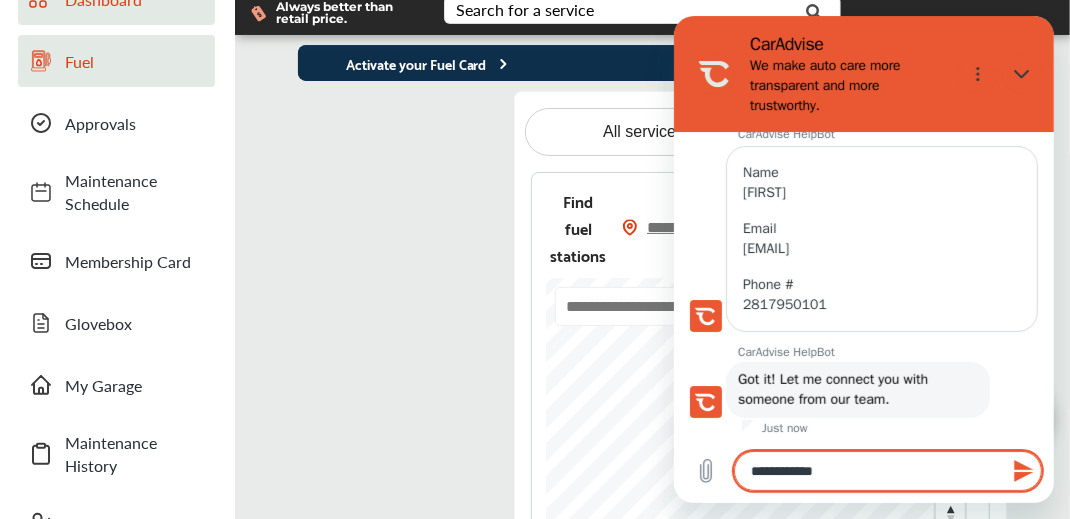 type on "*" 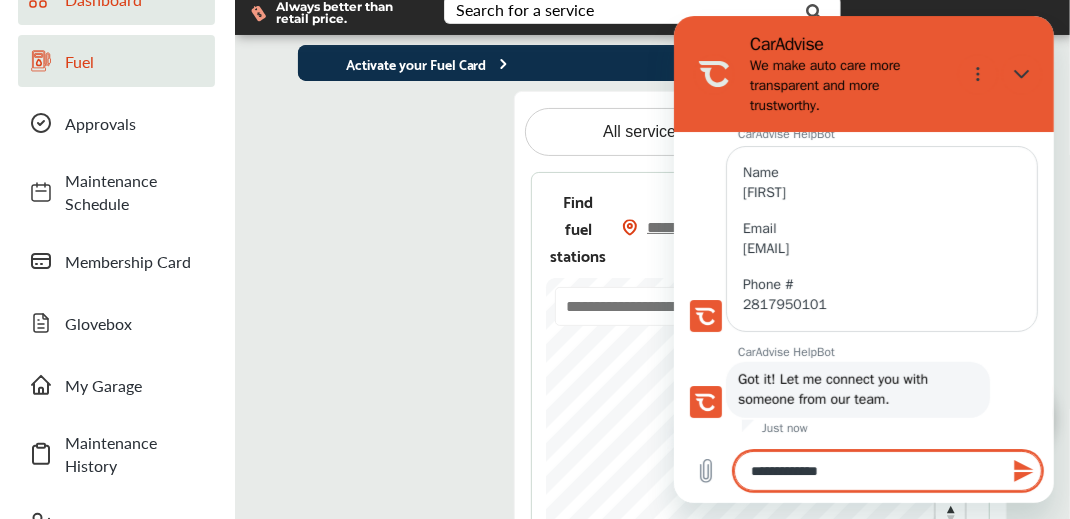 type on "**********" 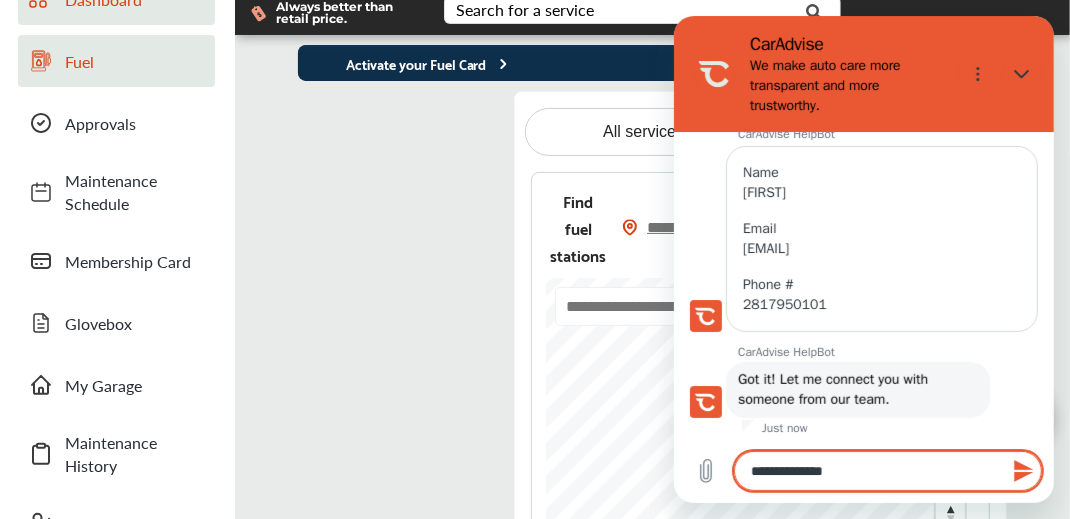 type on "**********" 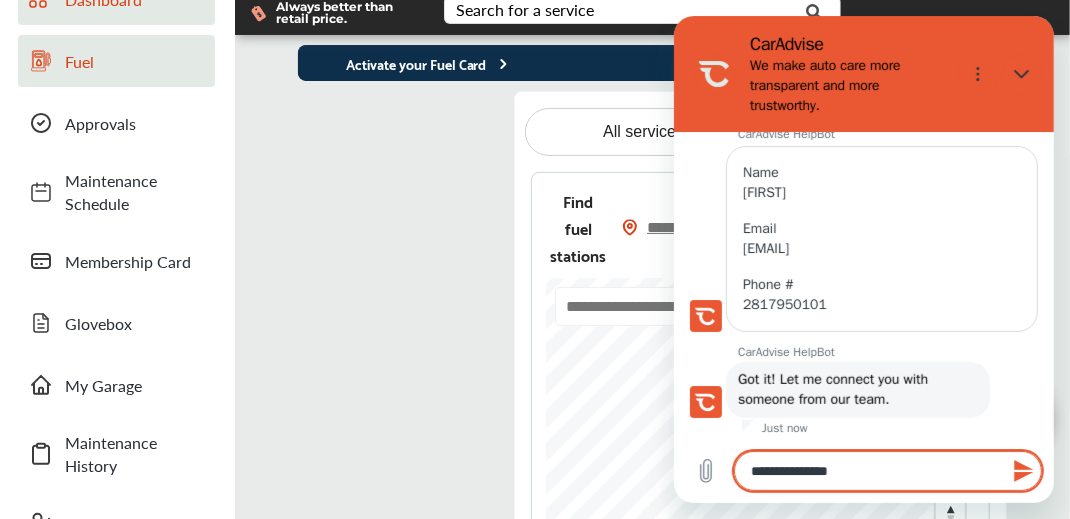 type on "**********" 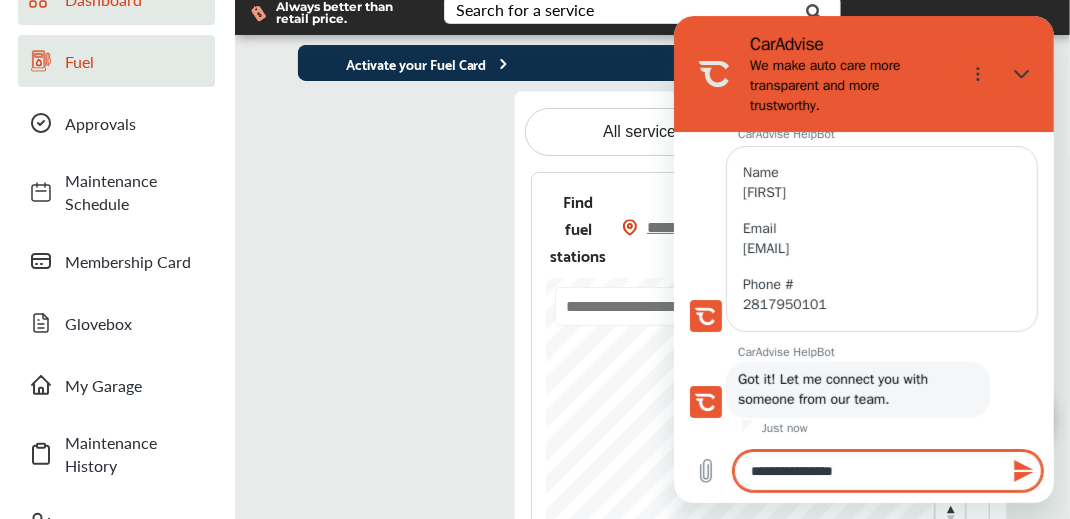 type on "**********" 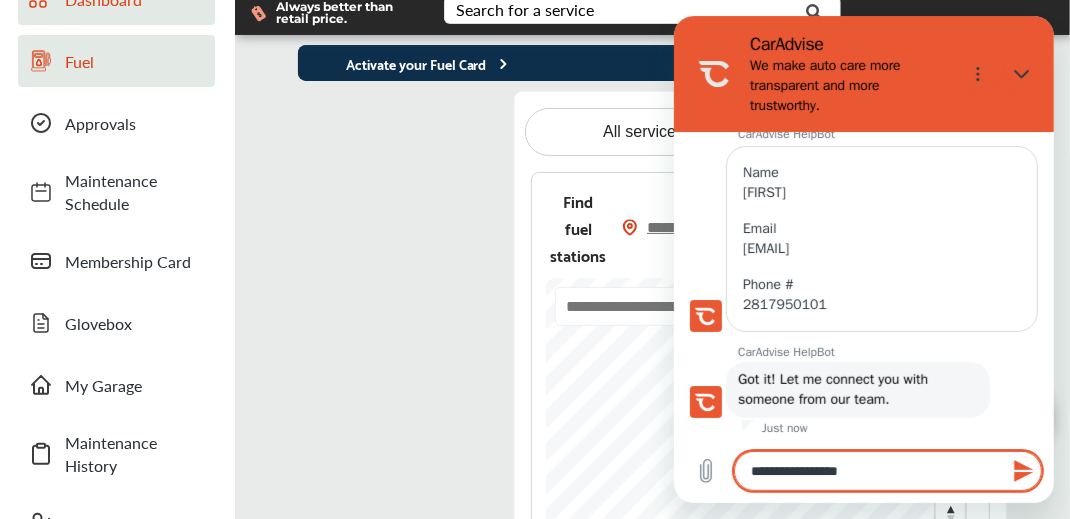 type on "*" 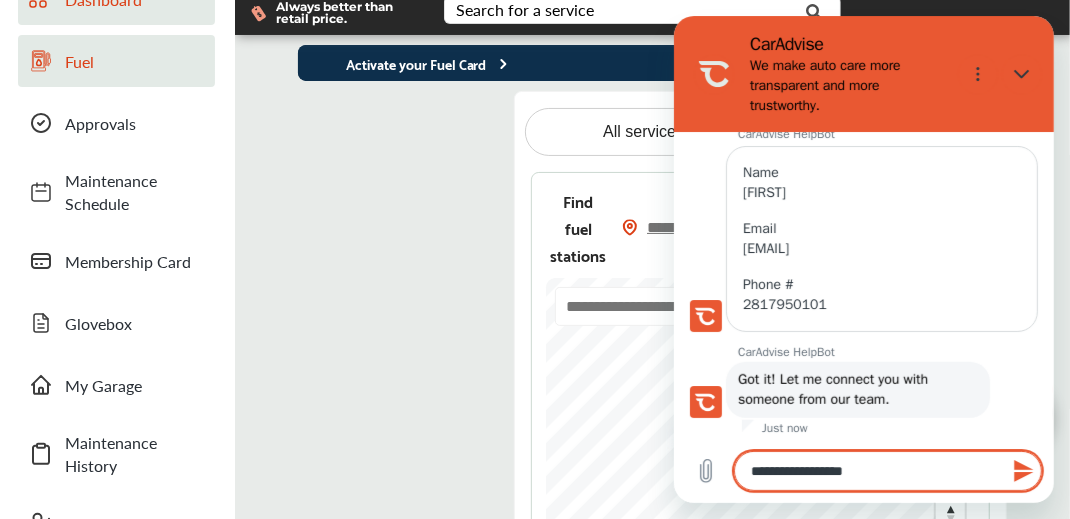 type on "**********" 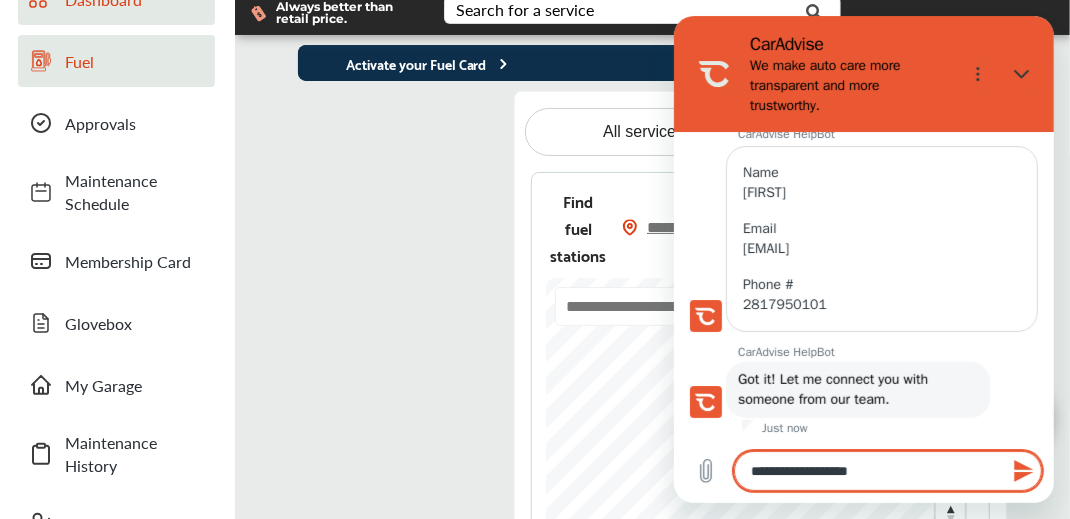 type on "**********" 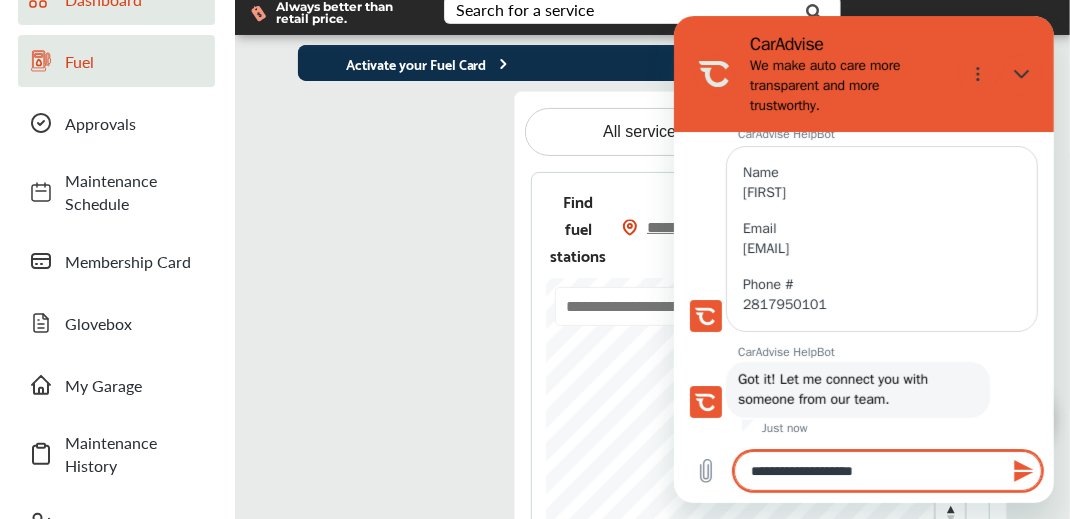 type on "*" 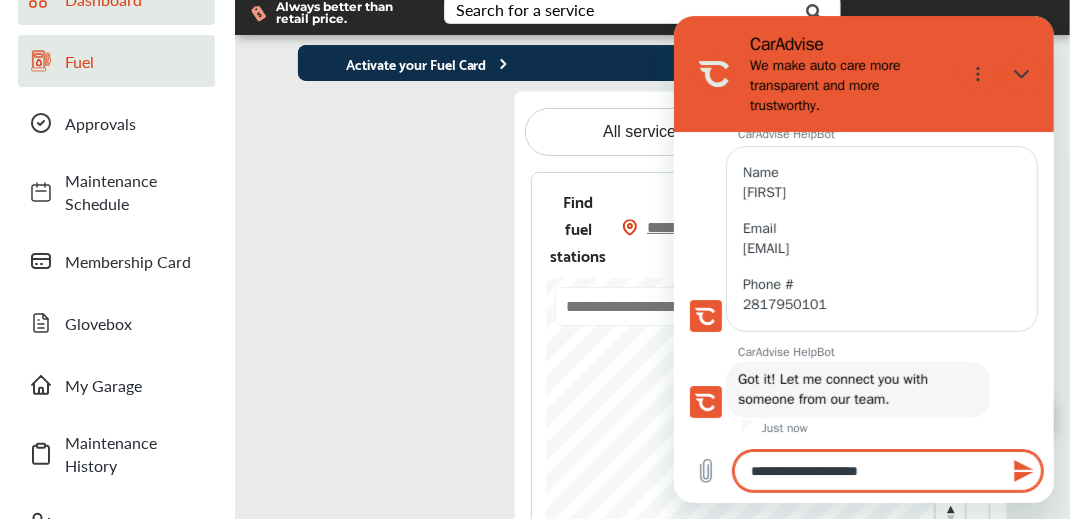 type on "**********" 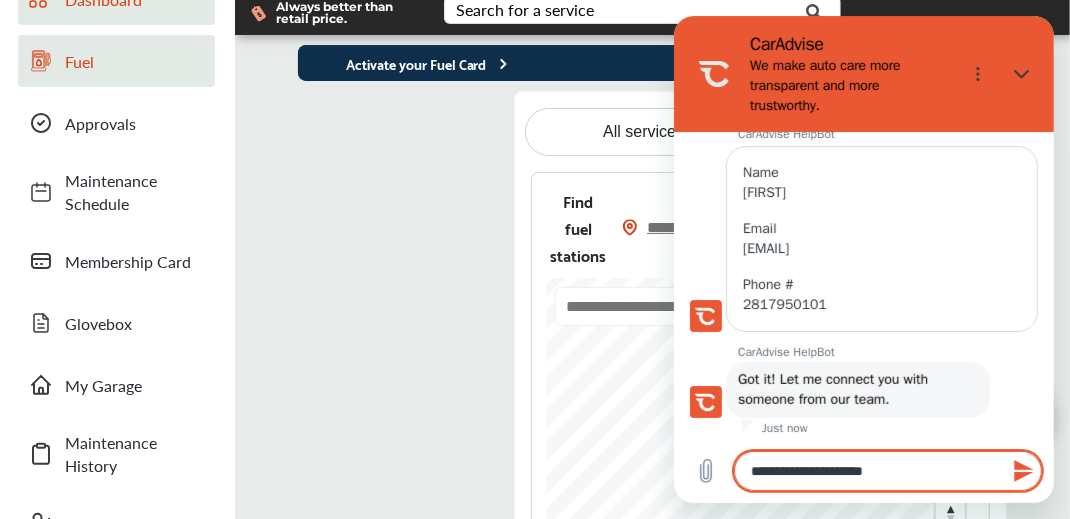 type on "*" 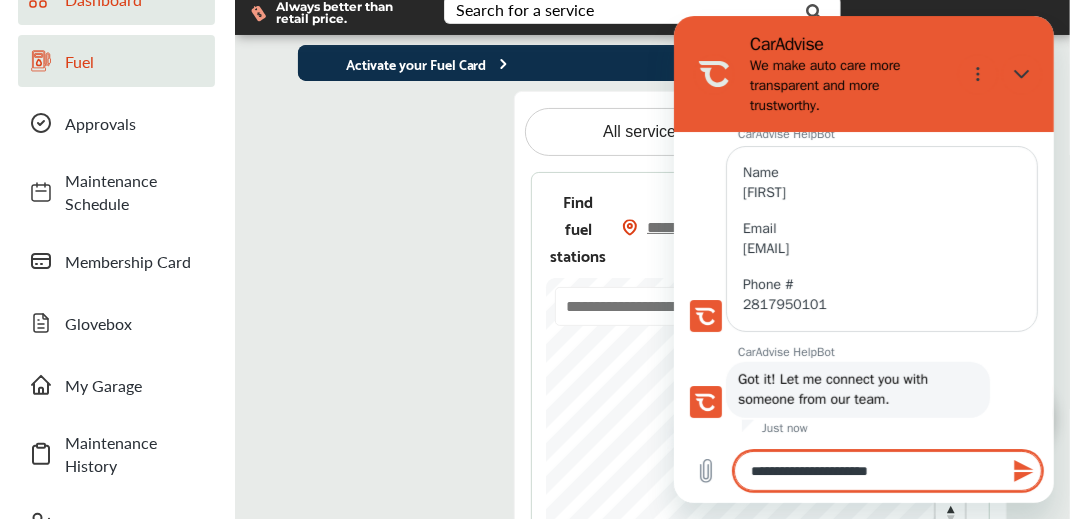 type on "**********" 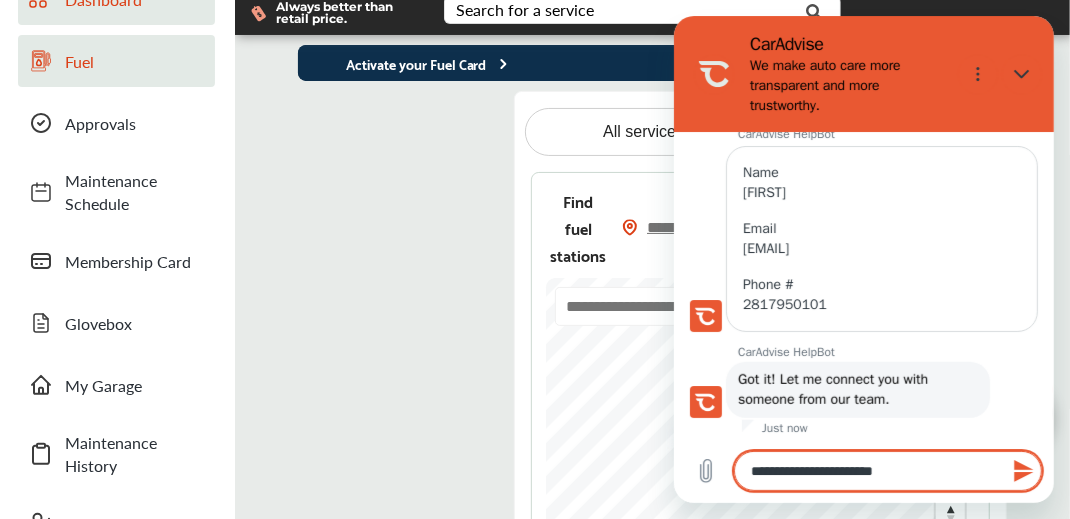 type on "*" 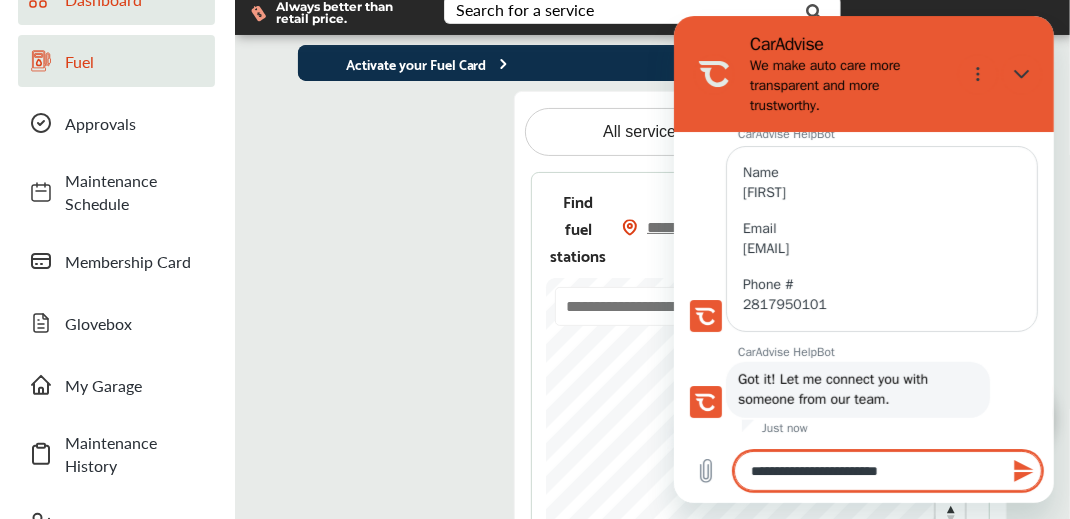 type on "*" 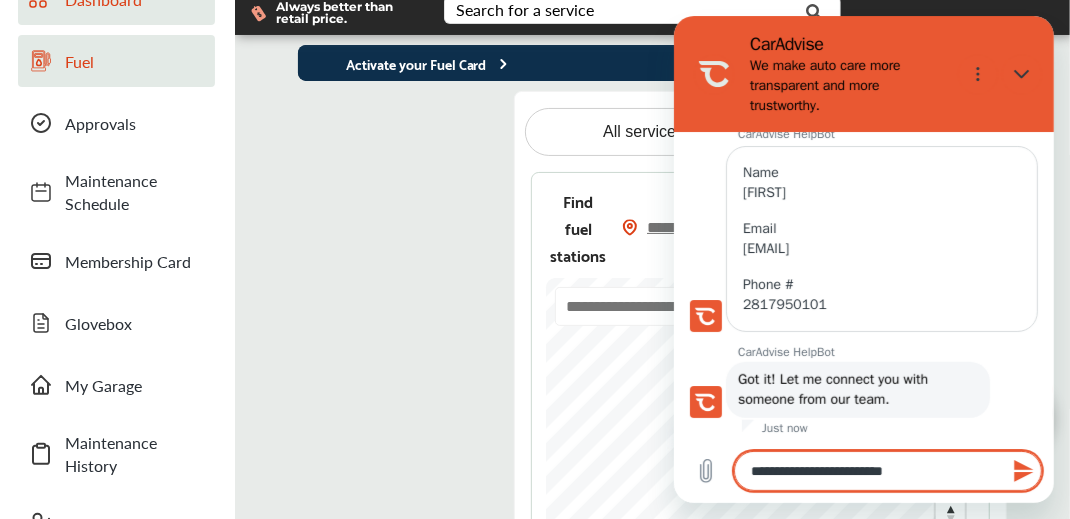 type on "**********" 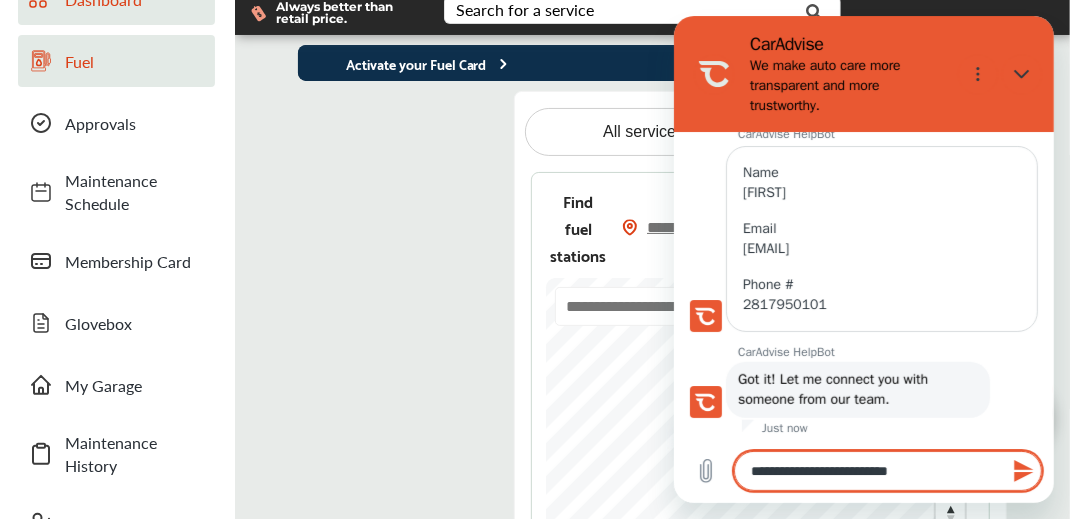 type on "**********" 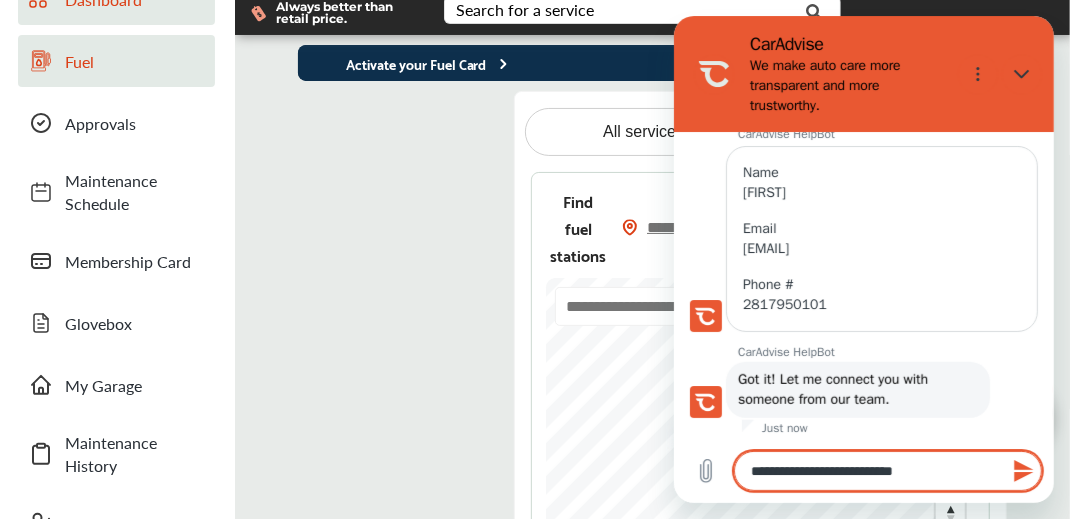 type on "**********" 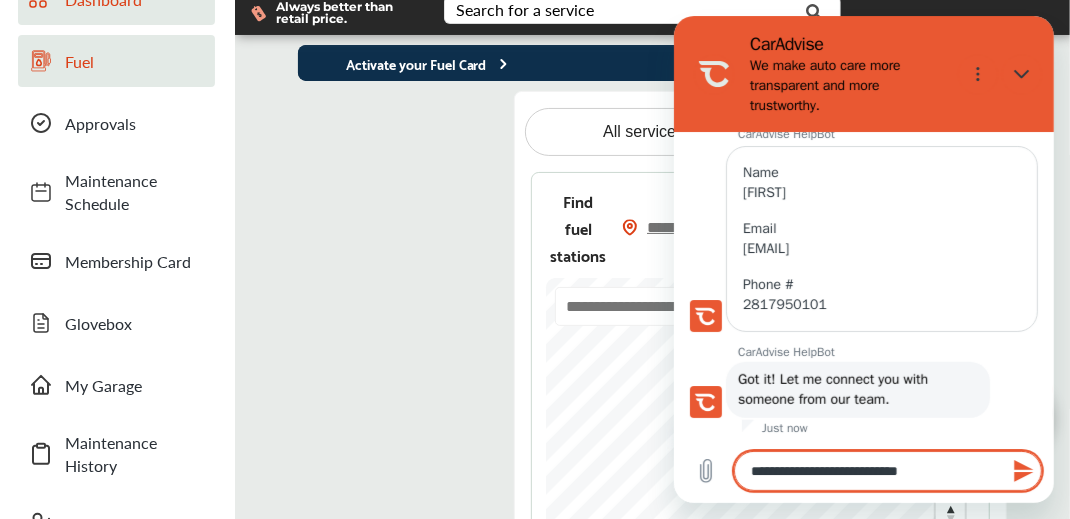 type on "**********" 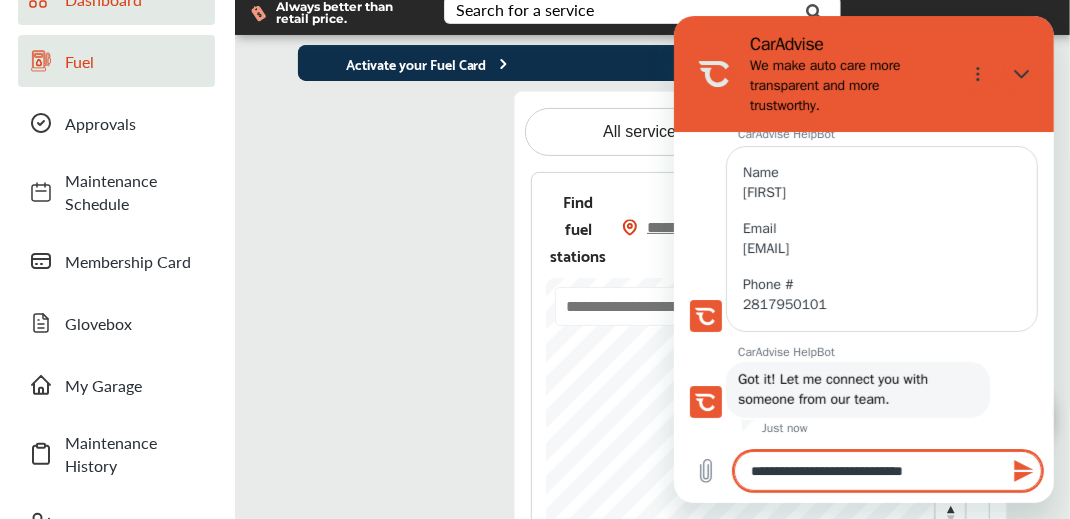 type on "*" 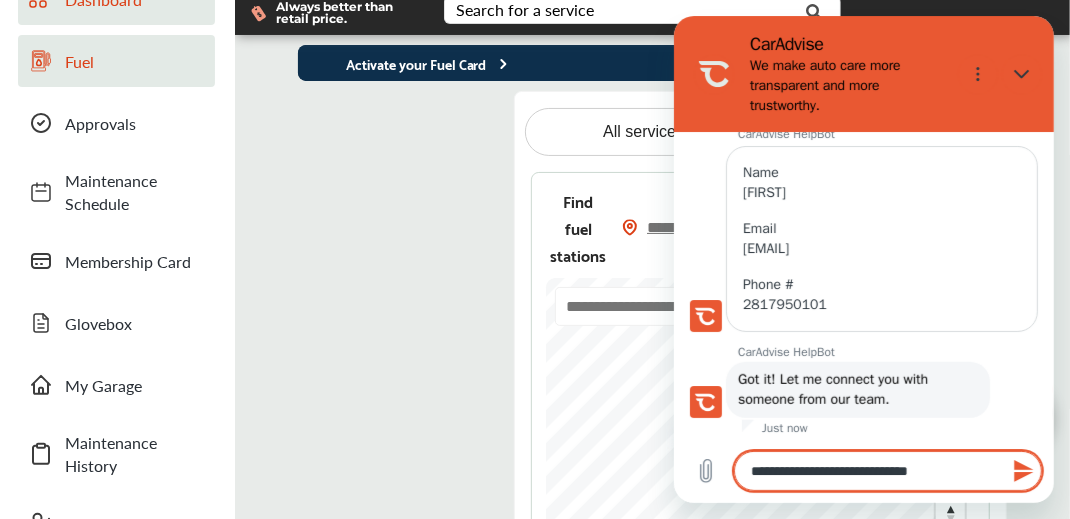 type on "**********" 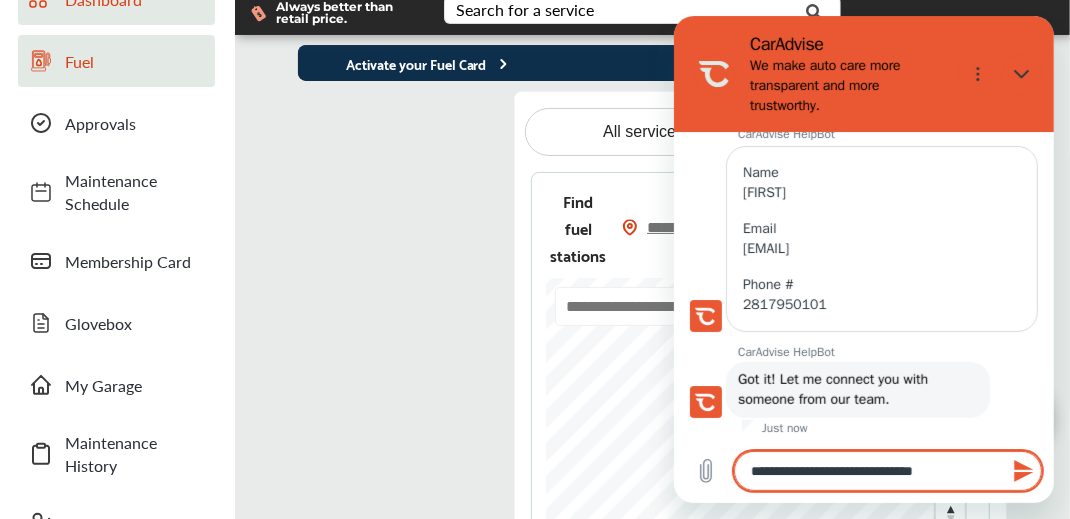 type on "**********" 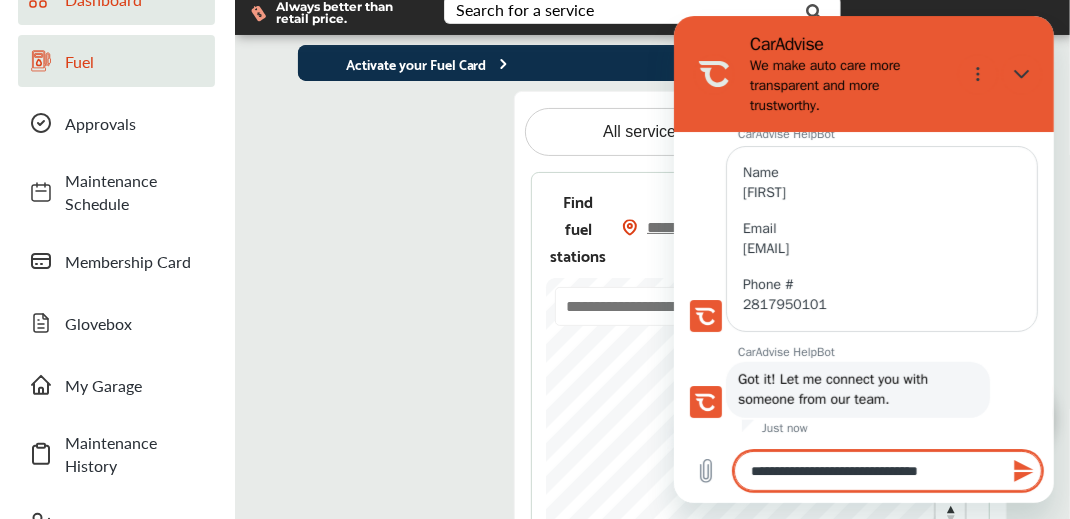 type on "**********" 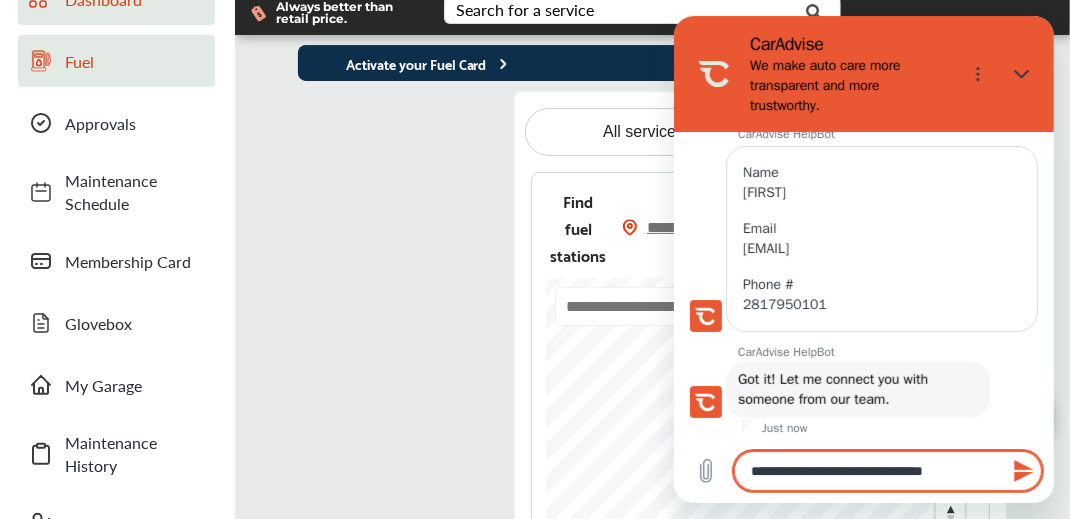 type on "*" 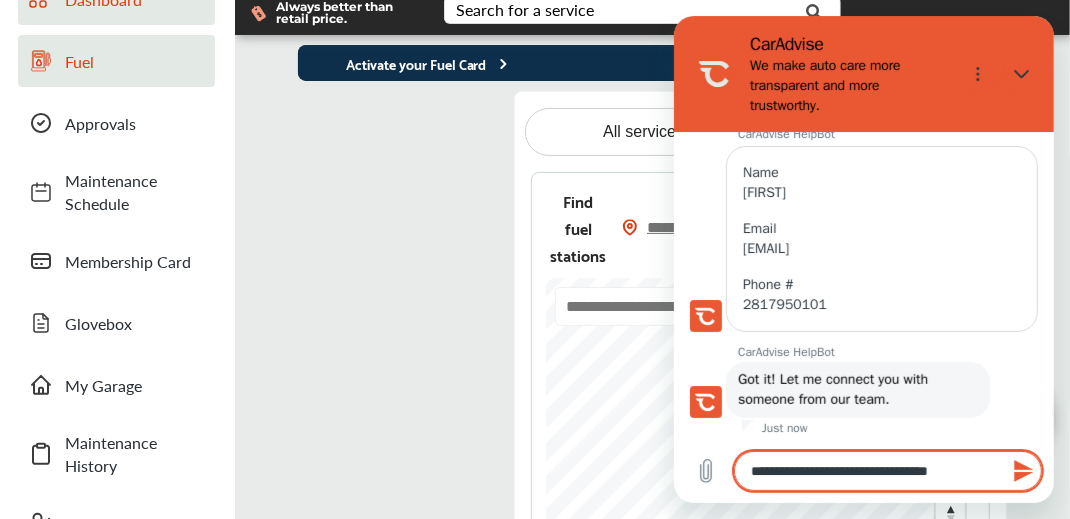 type on "**********" 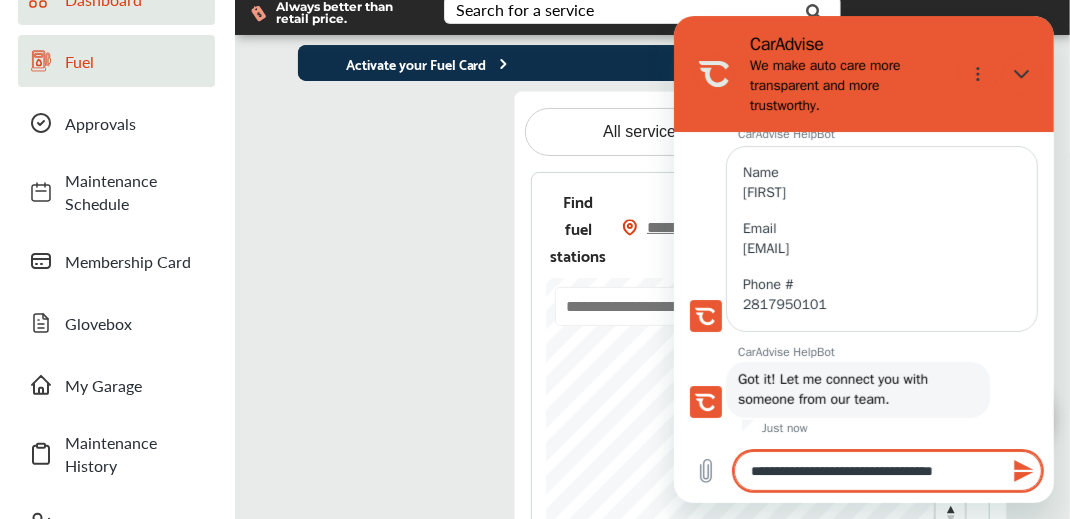 type on "*" 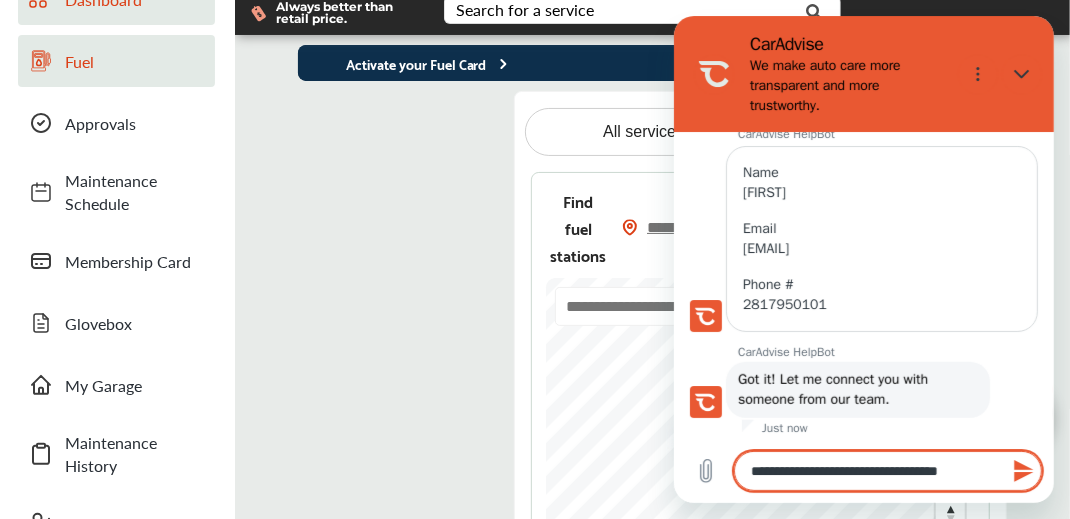 type on "**********" 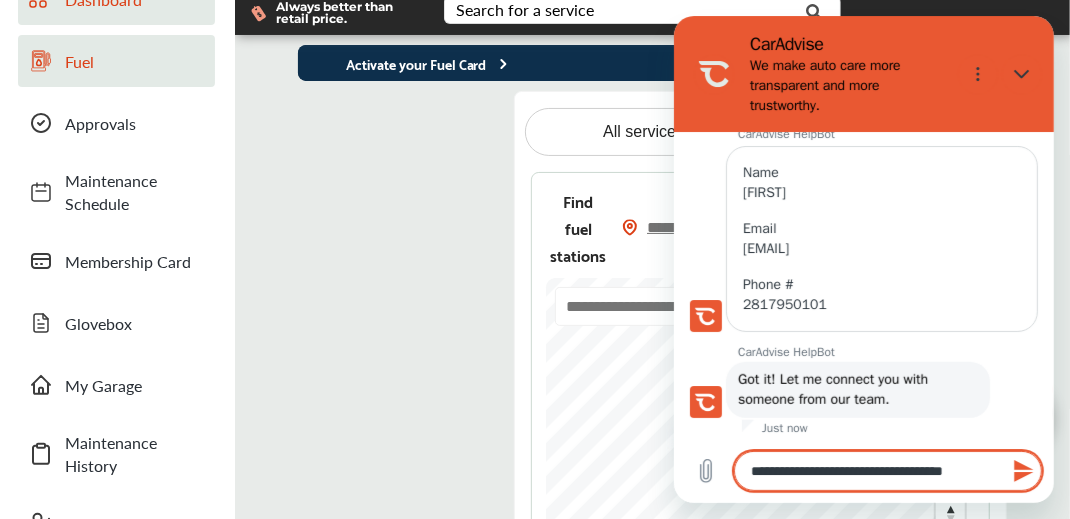 type on "**********" 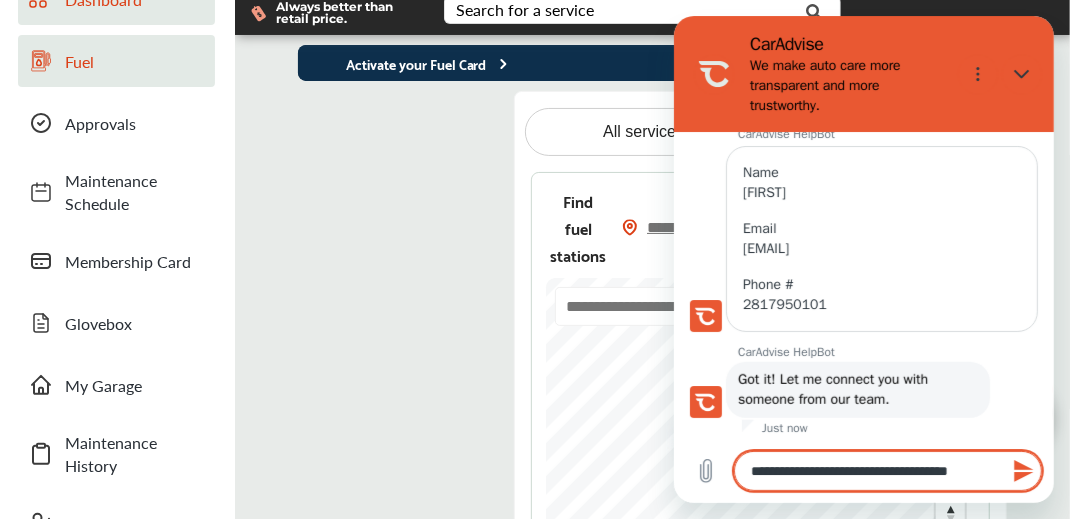 type on "**********" 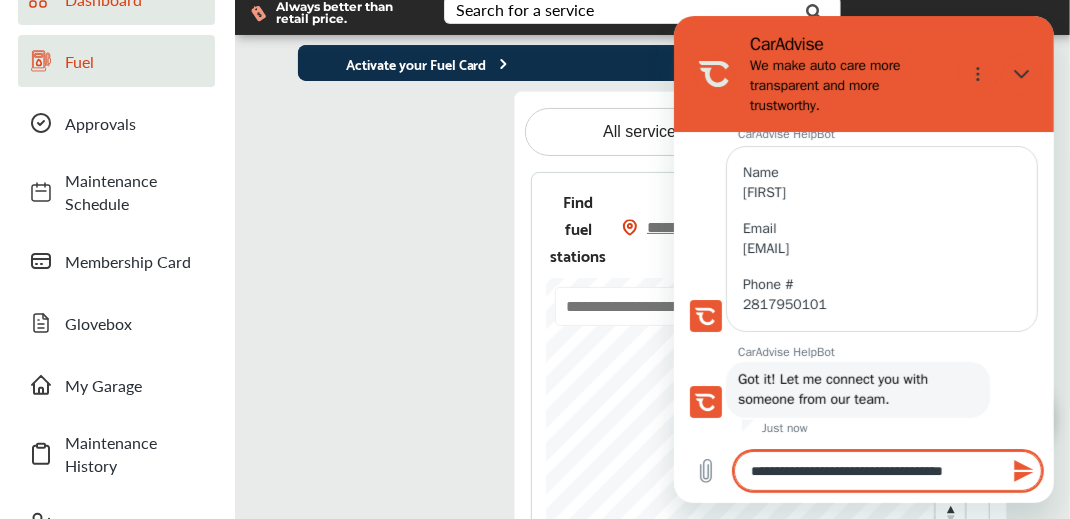 type on "**********" 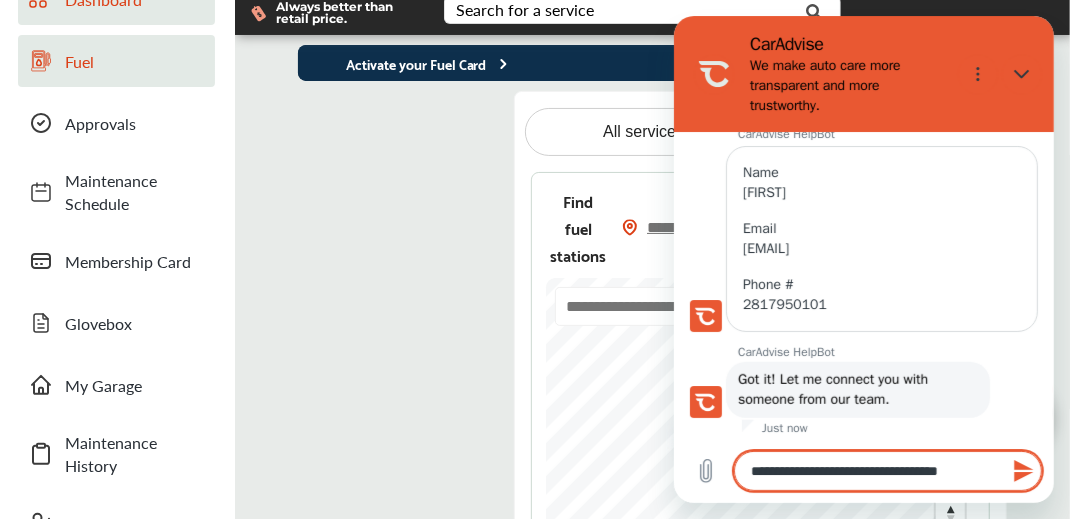 type on "**********" 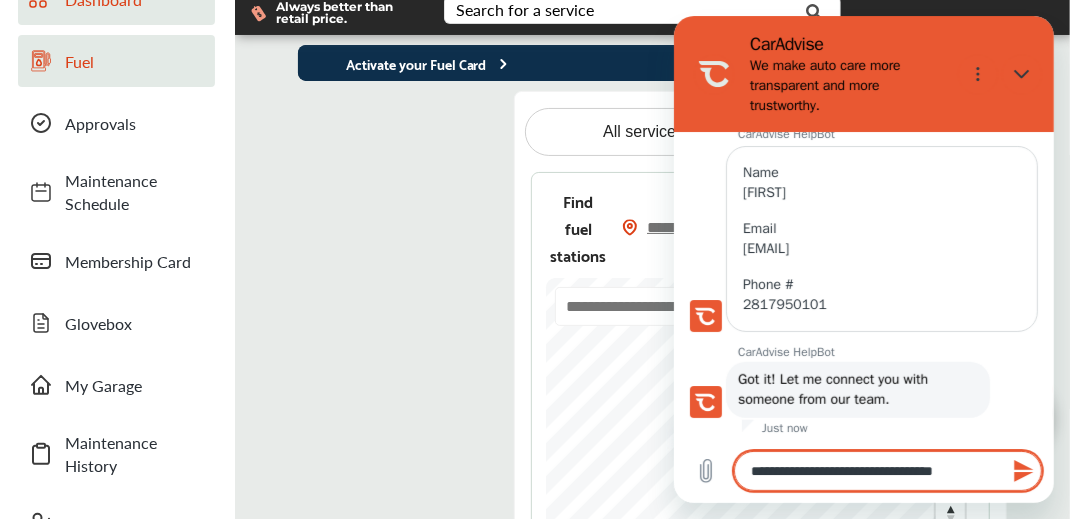 type on "**********" 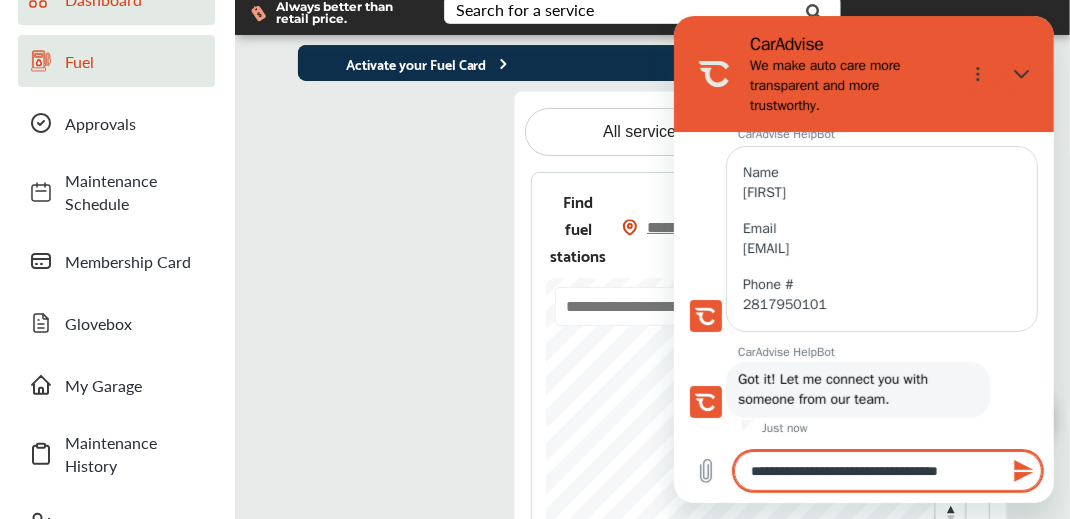 type on "**********" 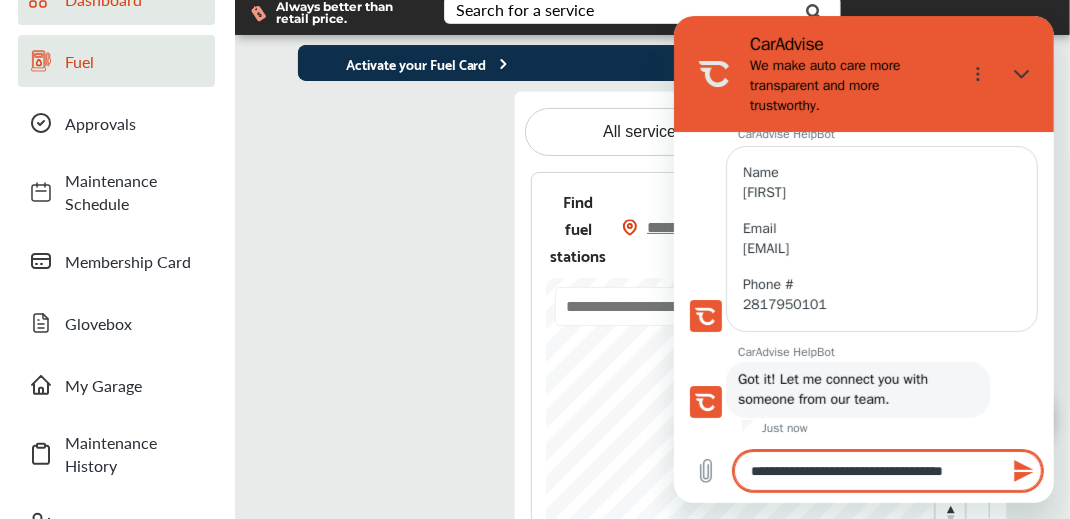 type on "**********" 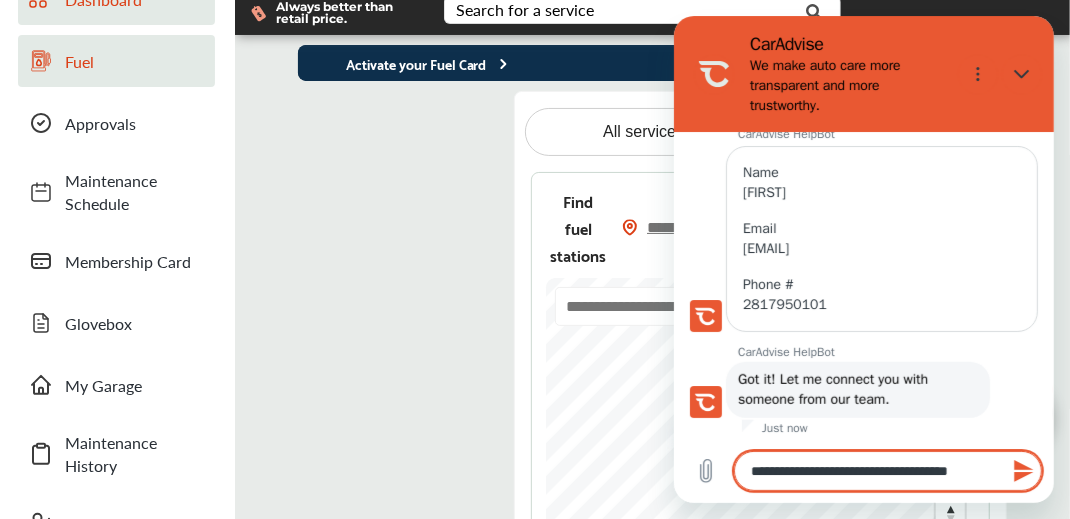 type on "**********" 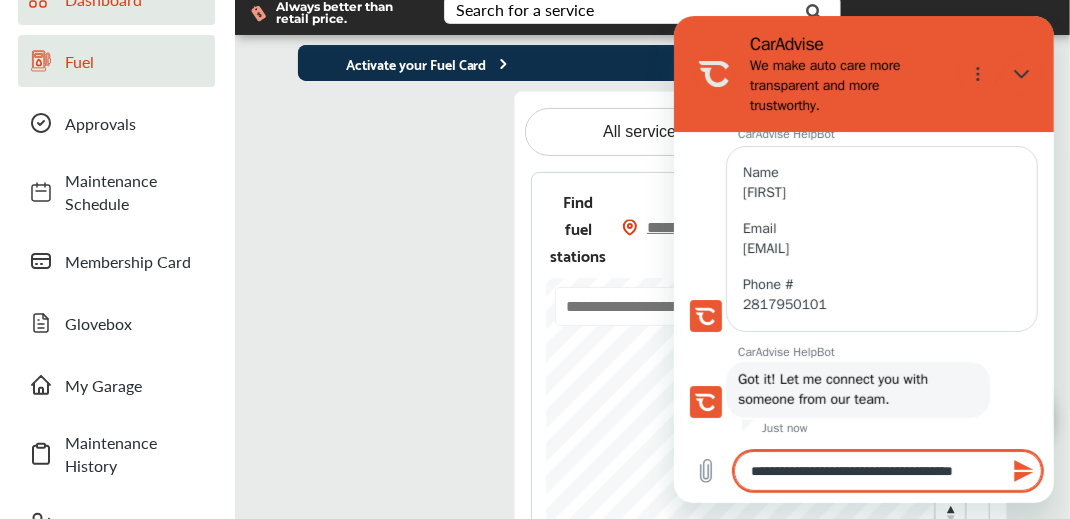 type on "**********" 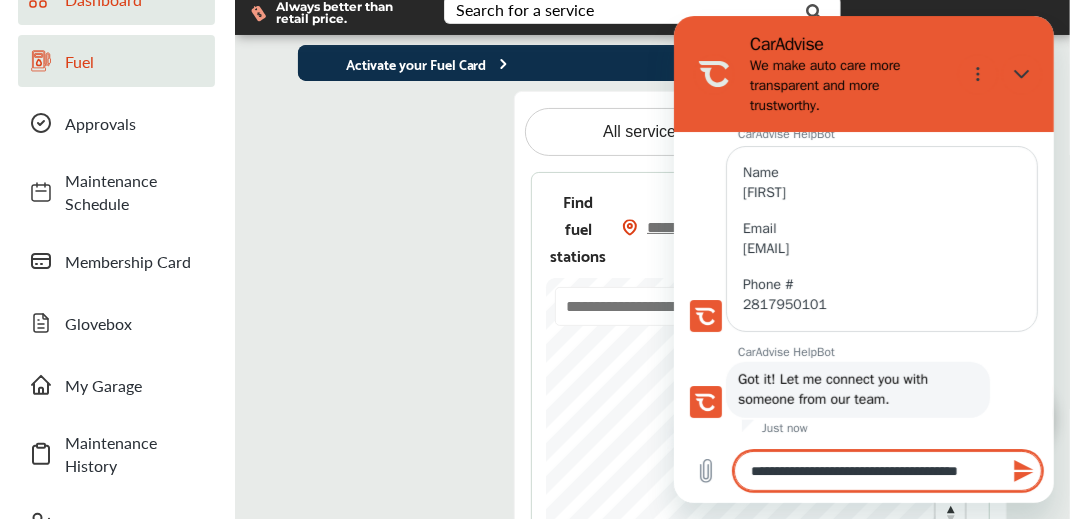 type on "*" 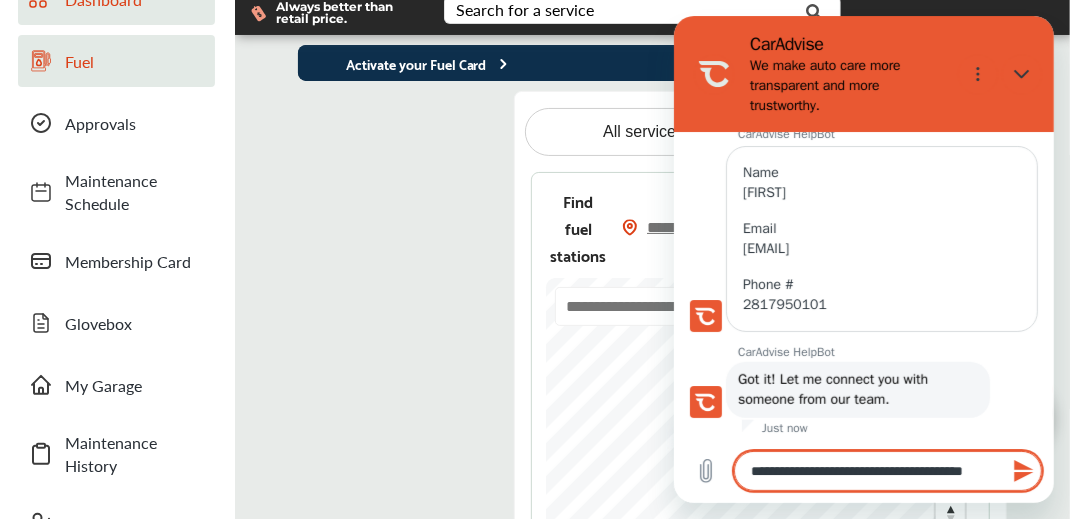 type on "*" 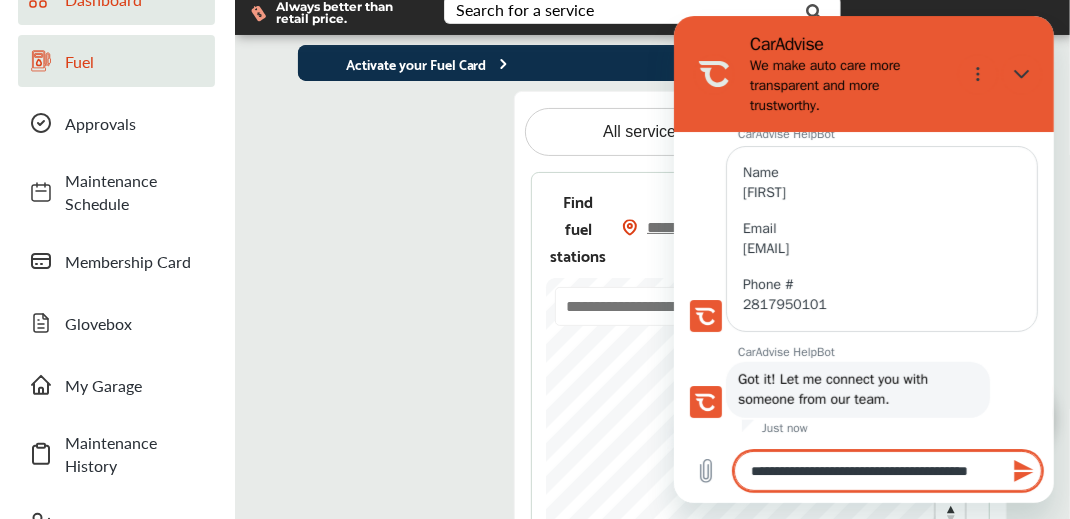 type on "**********" 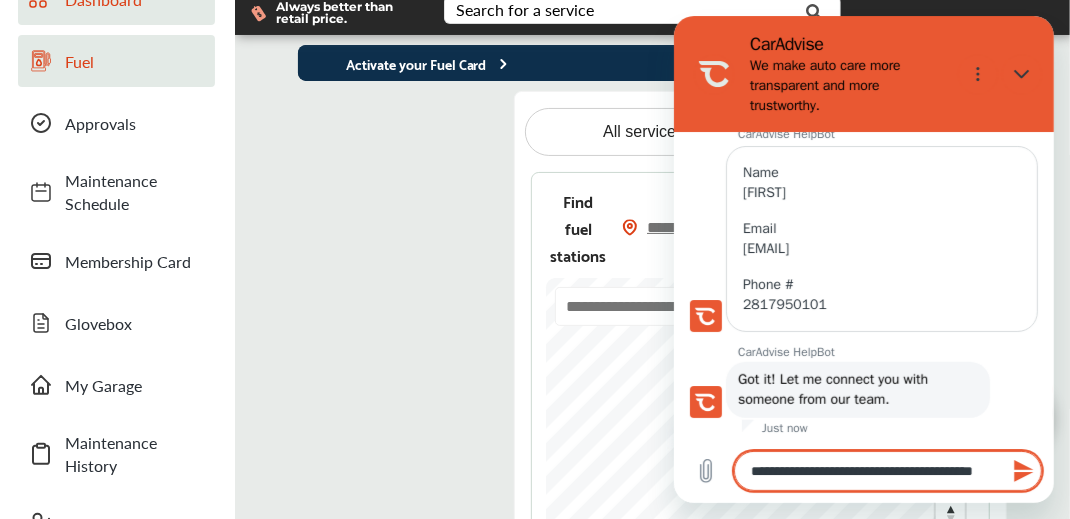 type on "**********" 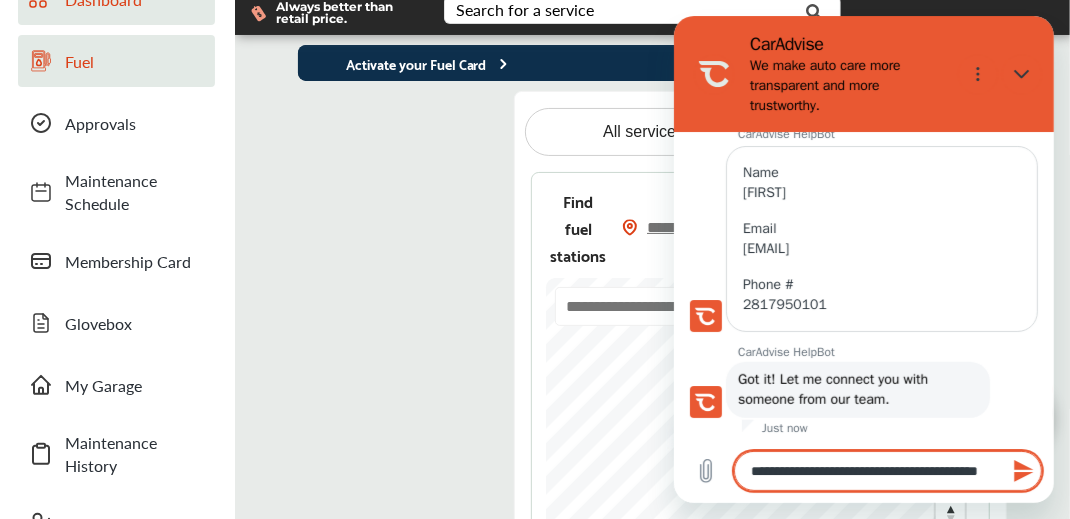 type on "*" 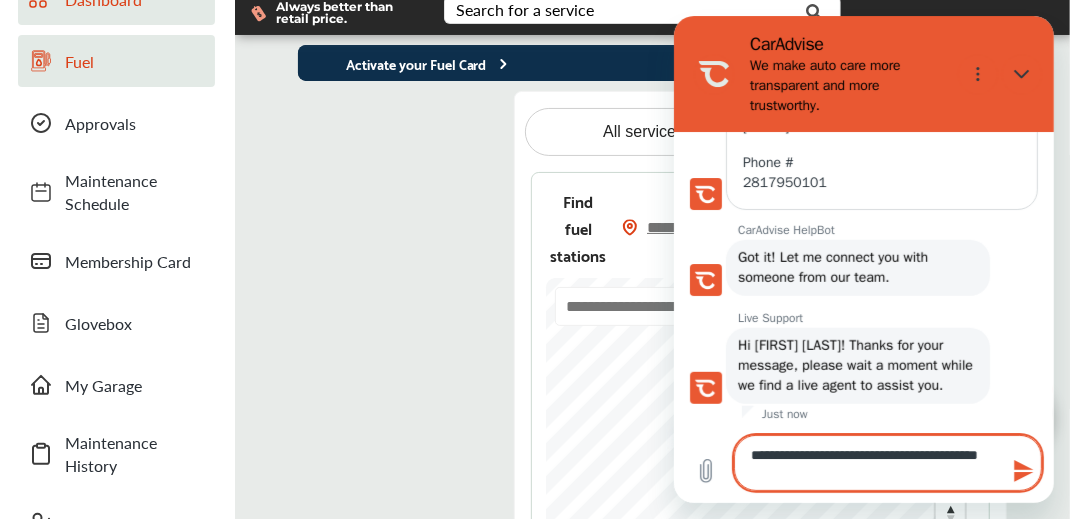 type on "**********" 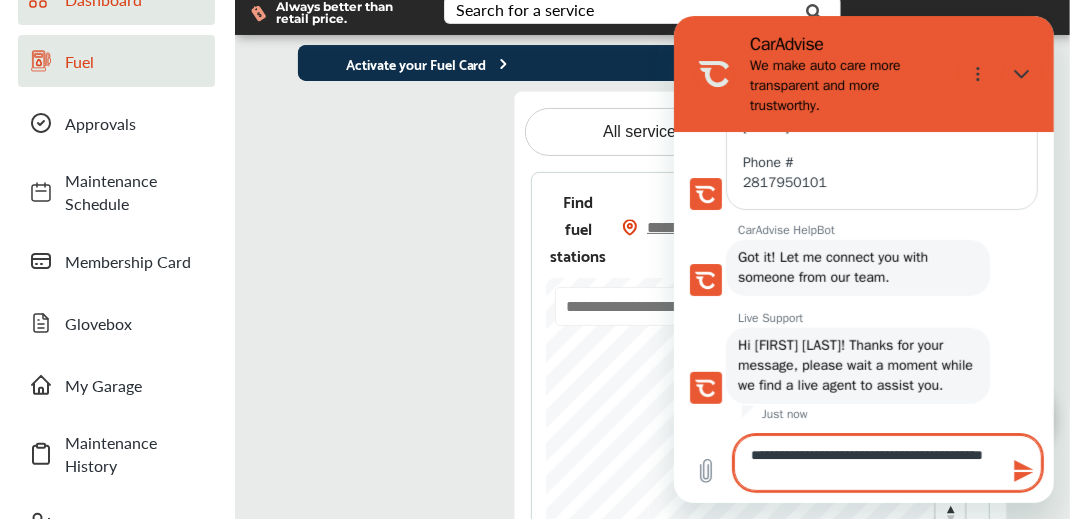 type on "**********" 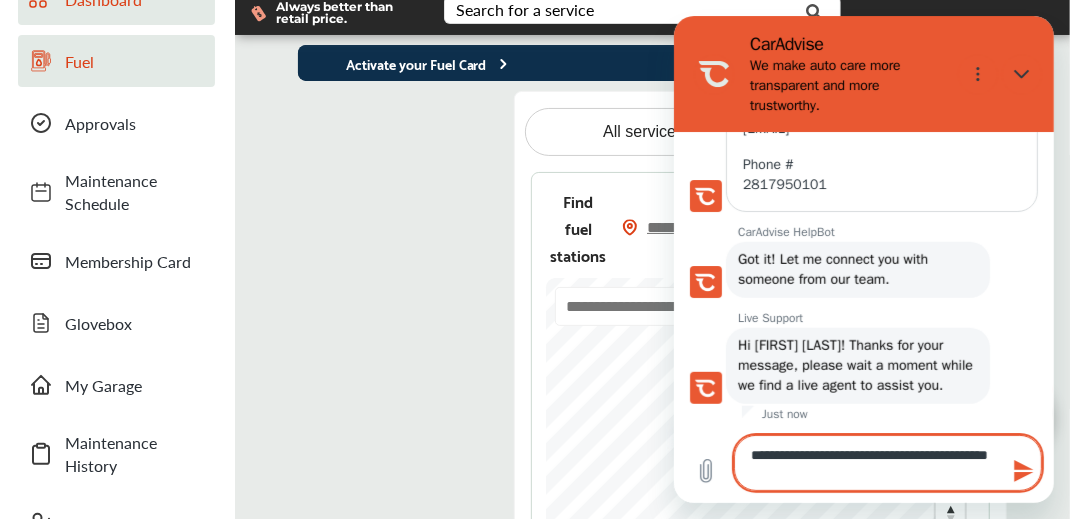 type on "**********" 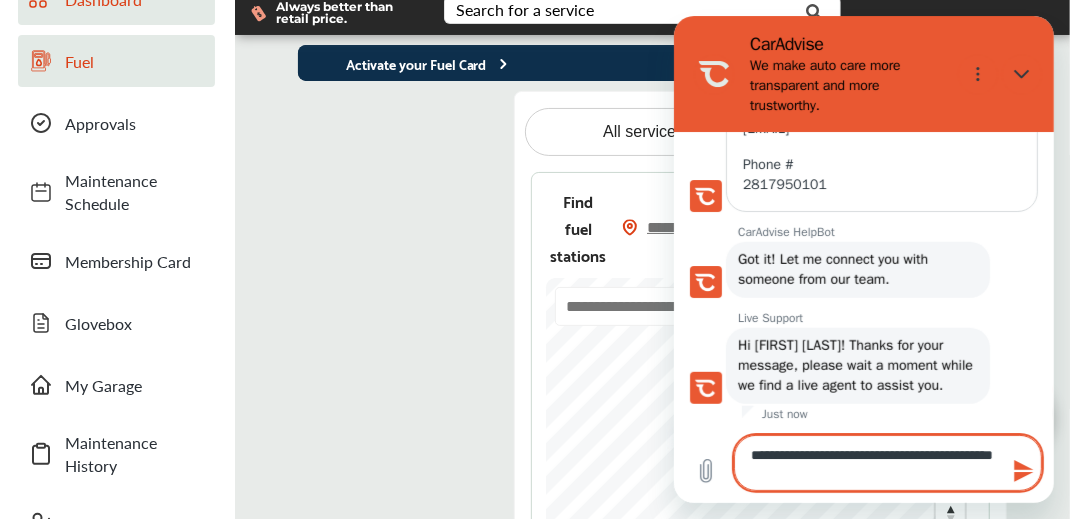 type on "**********" 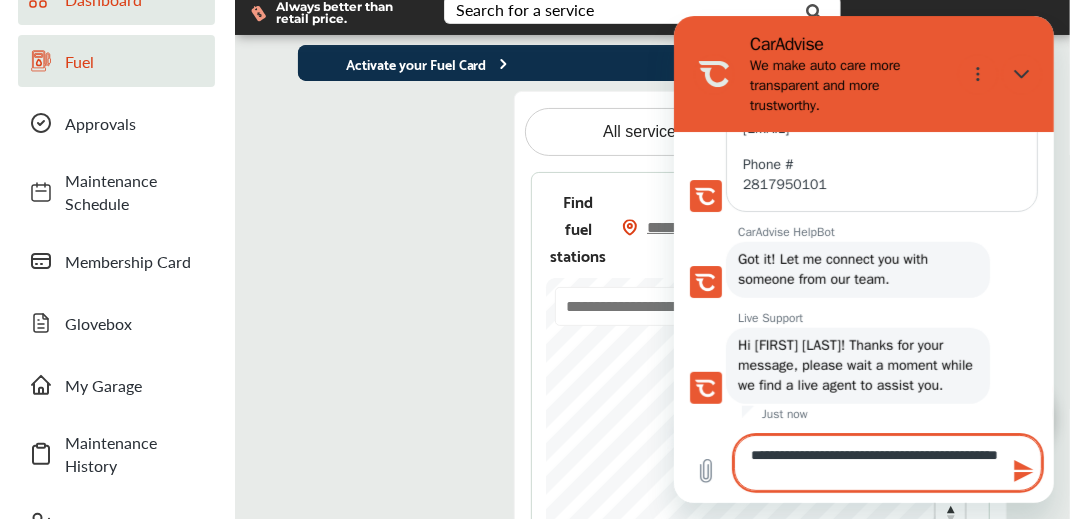 type on "*" 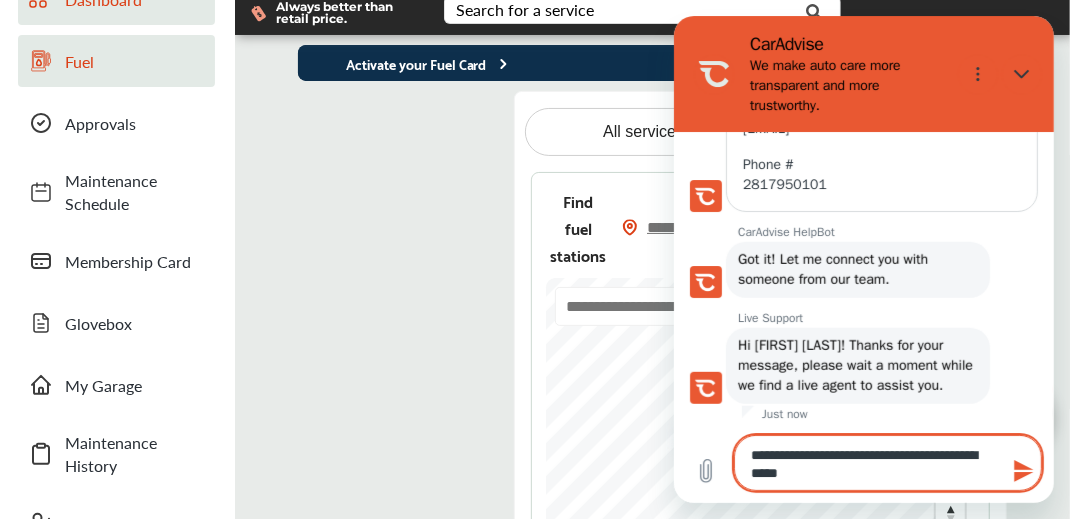 type on "**********" 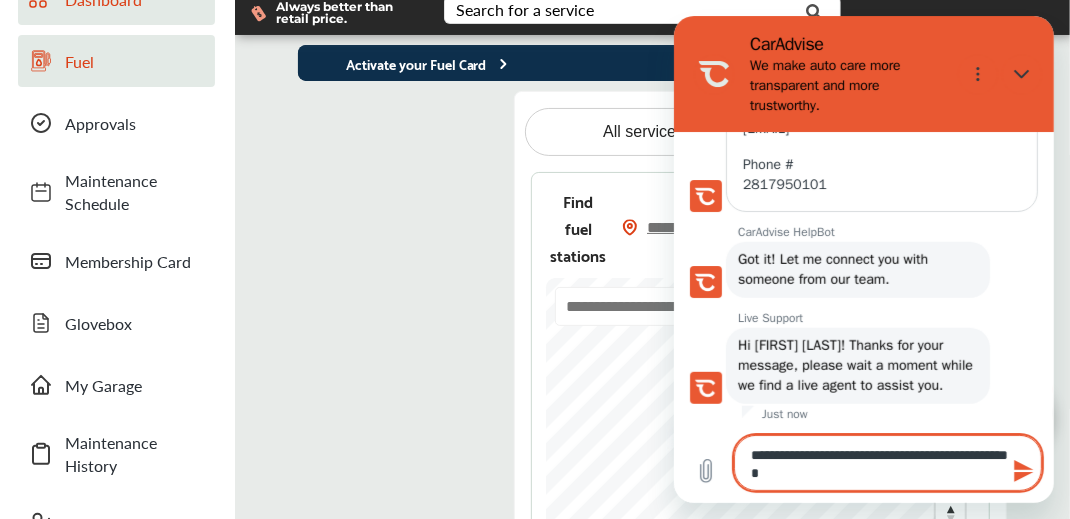 scroll, scrollTop: 686, scrollLeft: 0, axis: vertical 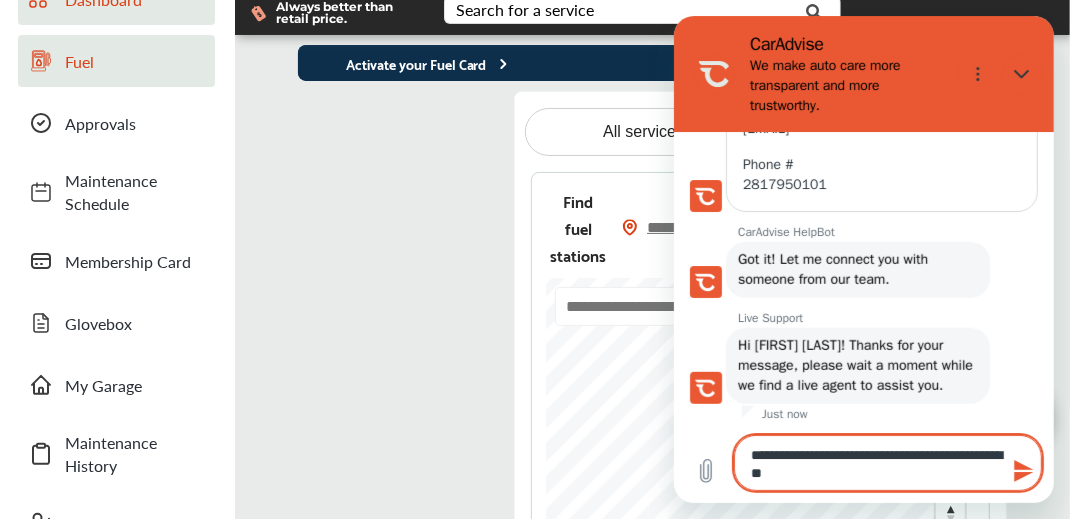 type on "*" 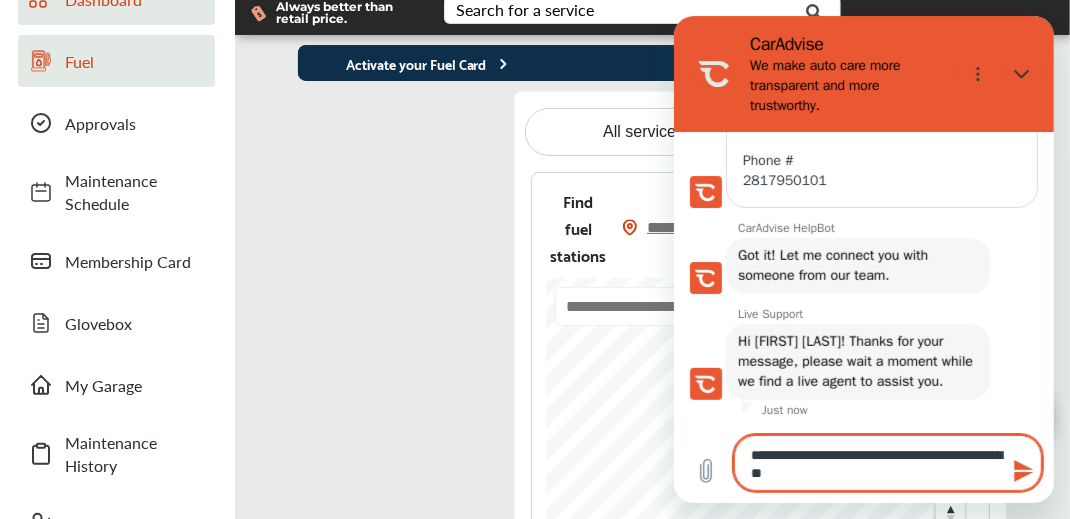type on "**********" 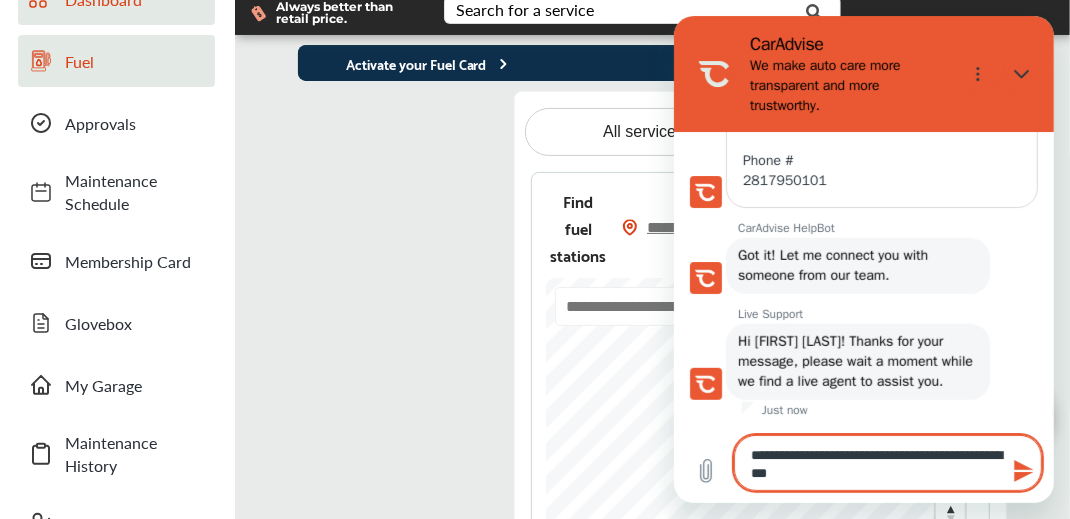 type on "**********" 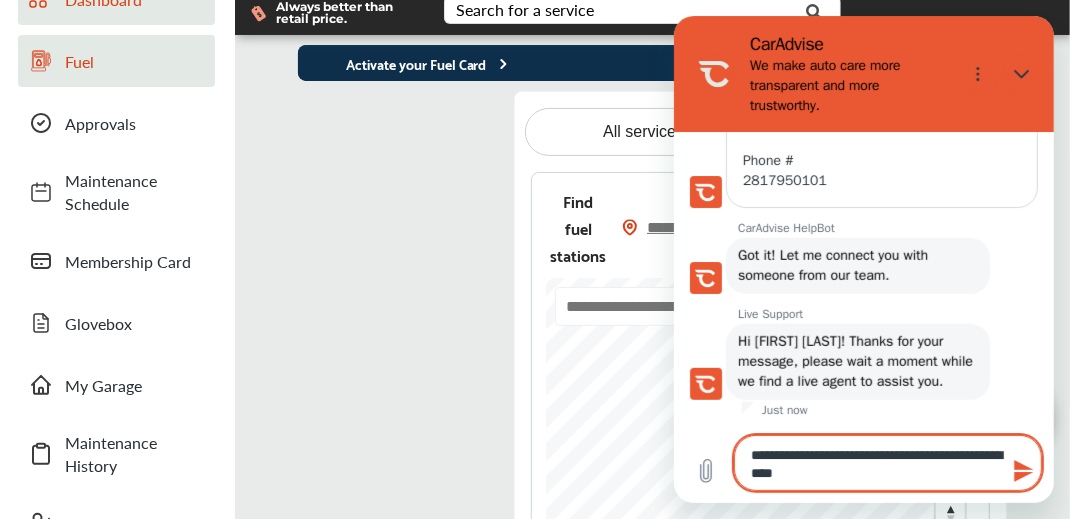 type on "**********" 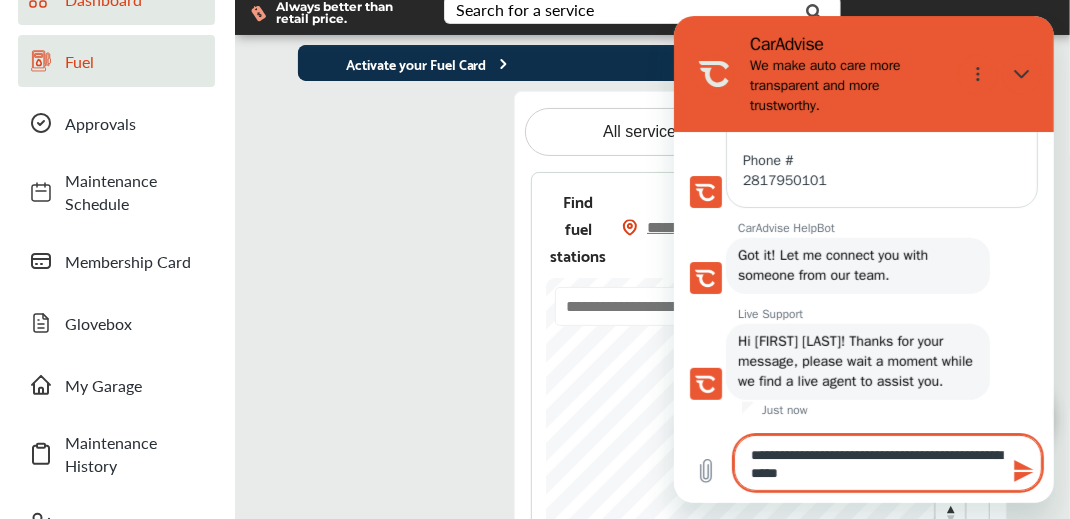 type on "**********" 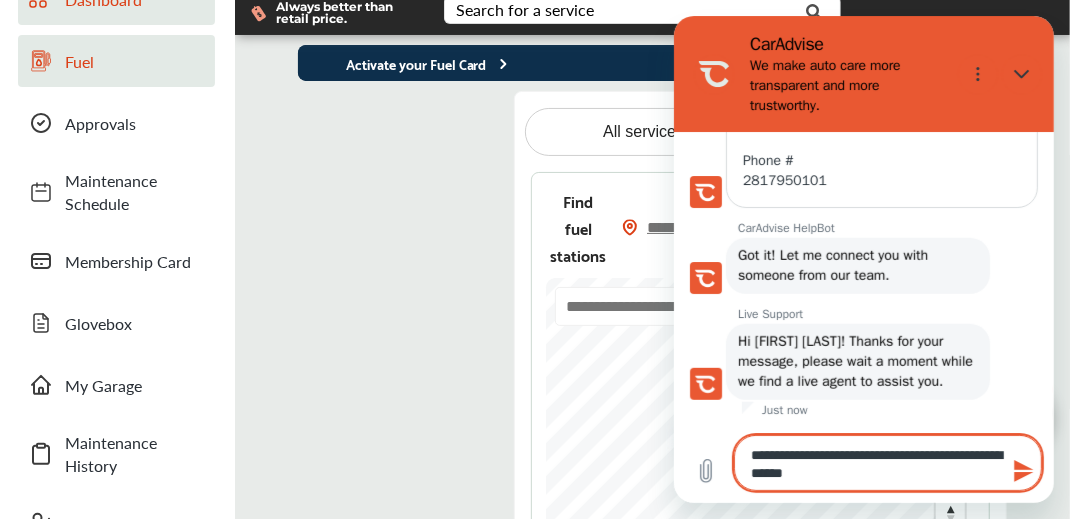 type on "**********" 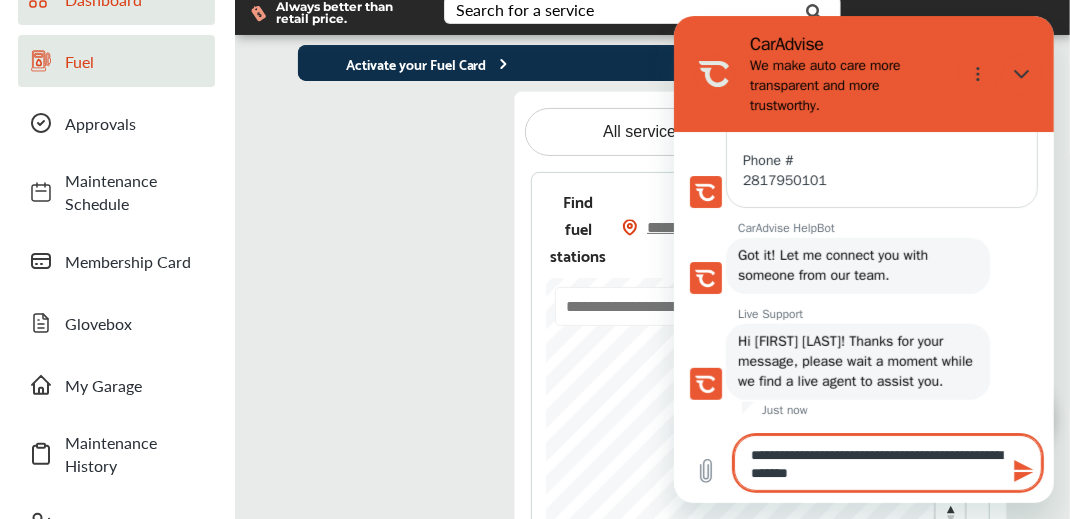 type on "*" 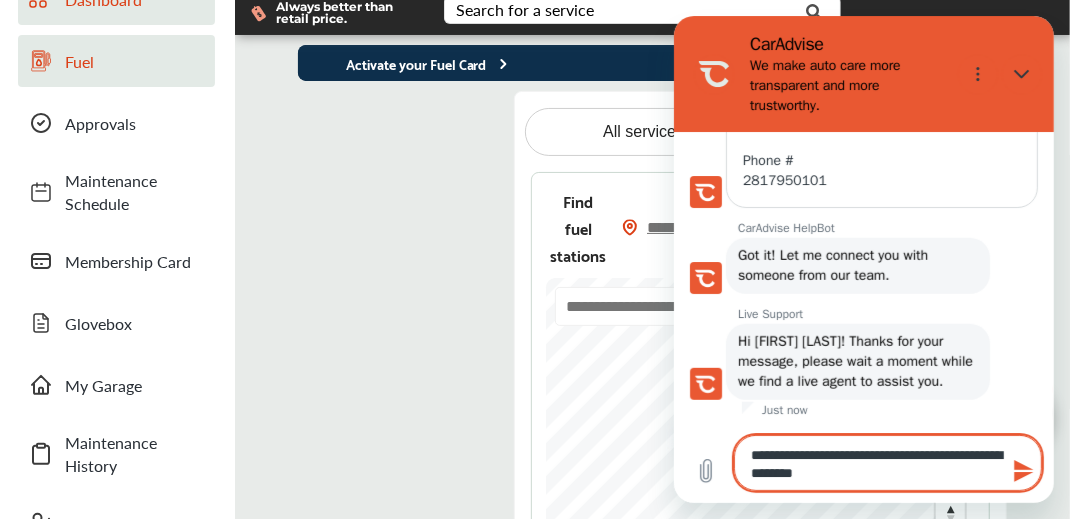 type on "**********" 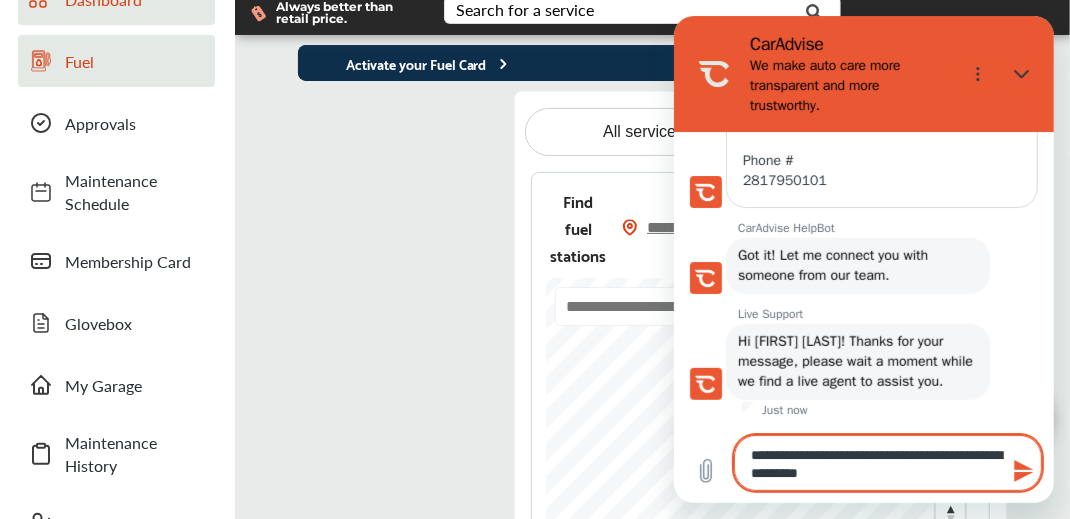 type 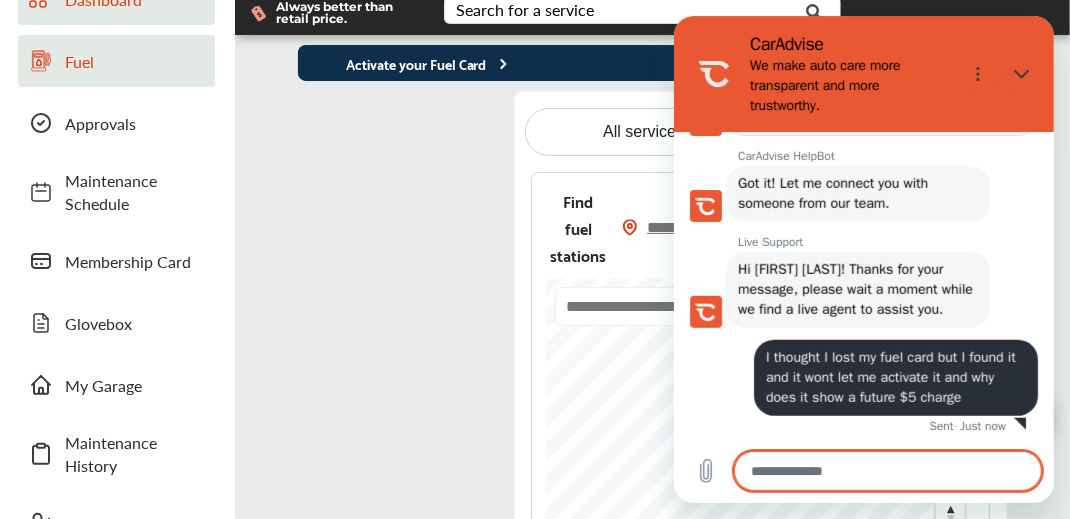 scroll, scrollTop: 758, scrollLeft: 0, axis: vertical 